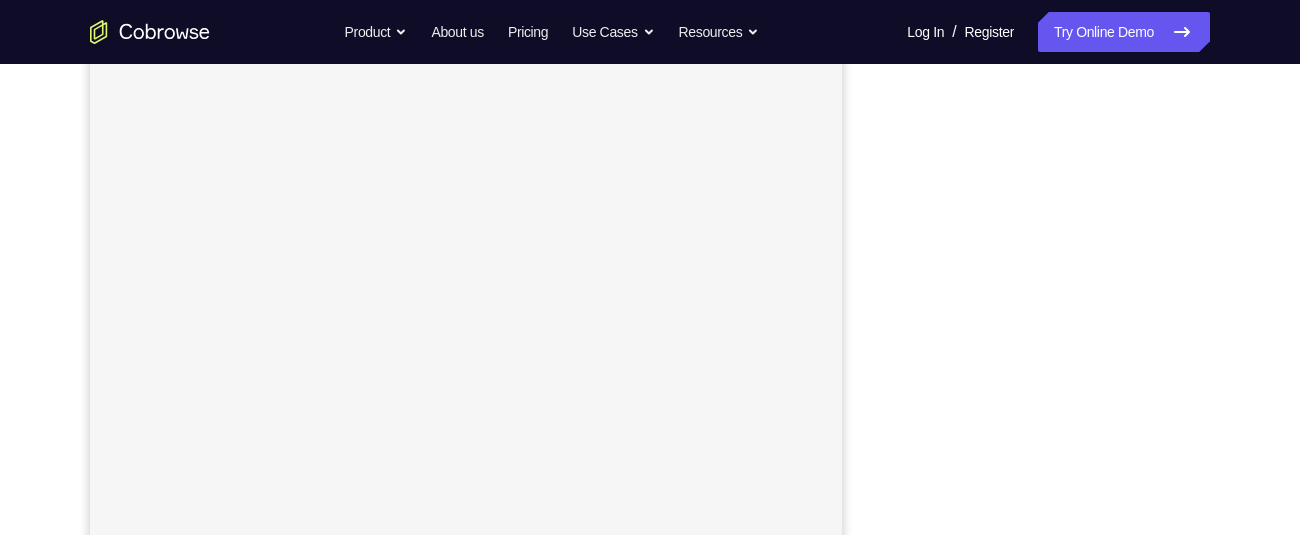 scroll, scrollTop: 472, scrollLeft: 0, axis: vertical 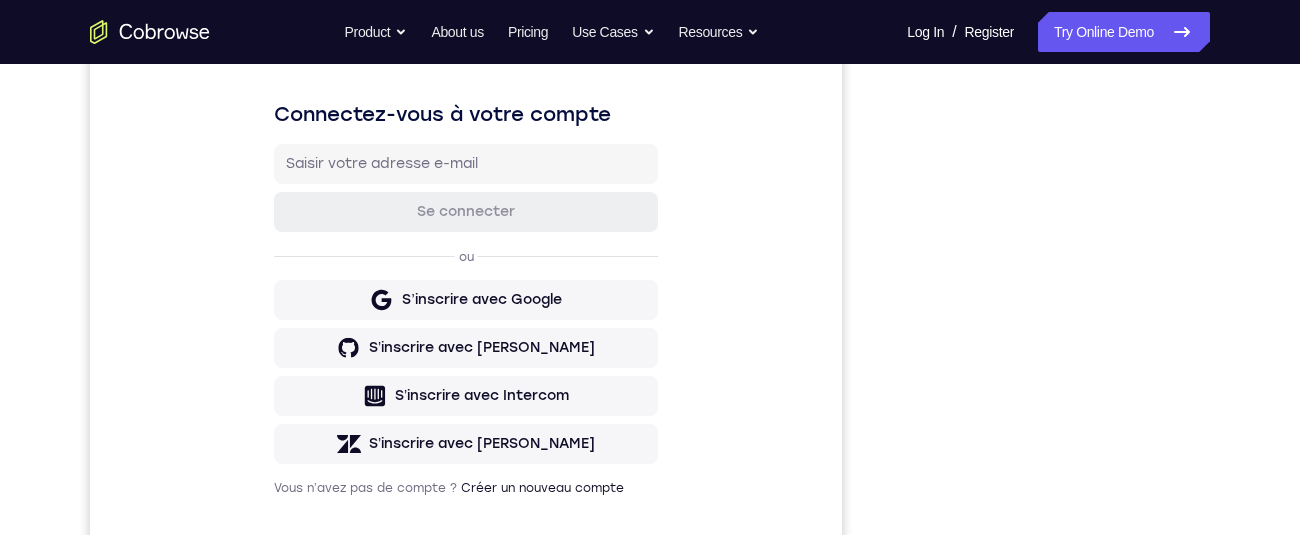click on "Go back         Powerful,  Flexible  and  Trustworthy.   Avoid all extra friction for both Agents and Customers.        Product Overview                          Feature Spotlights          Mobile Co-browse                     Private by Default                     Universal Co-browsing                     Self-Hosted Deployments                     Explore All                        Integrations        Salesforce                   Talkdesk                   Zendesk                   Intercom                     Explore All                       Product                  About us       Pricing                   Go back         Solutions          Remote Support                     Remote Sales                     CX Platforms / CCaaS                          Industries          Telecom                     Financial Services                     Healthcare                     Human Resources                     Retail                     Insurance" at bounding box center (650, 32) 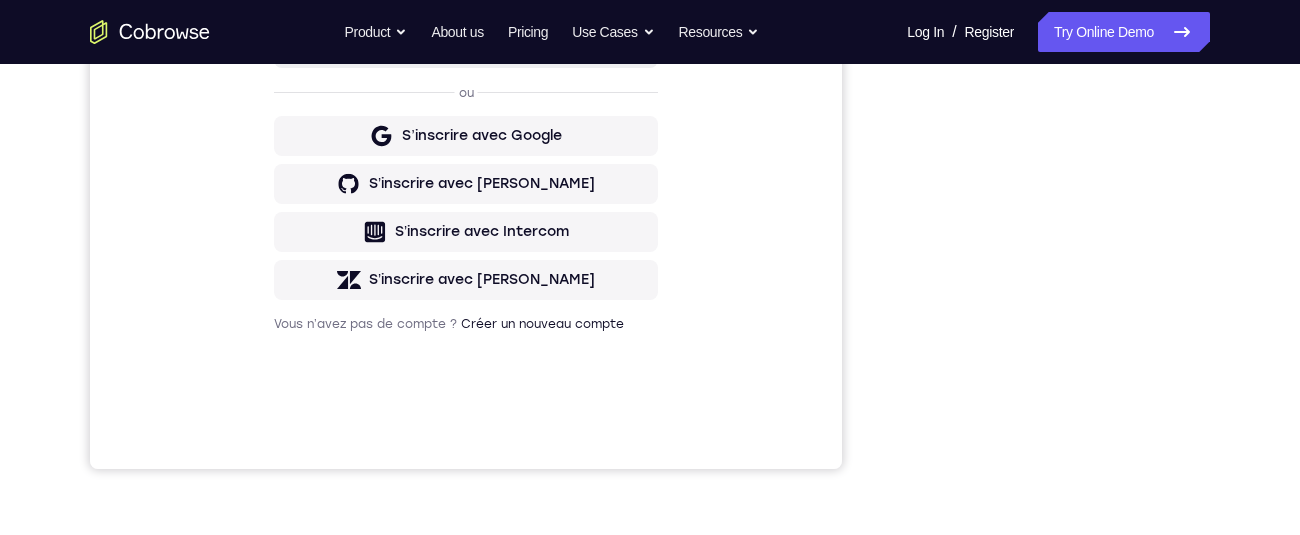 scroll, scrollTop: 0, scrollLeft: 0, axis: both 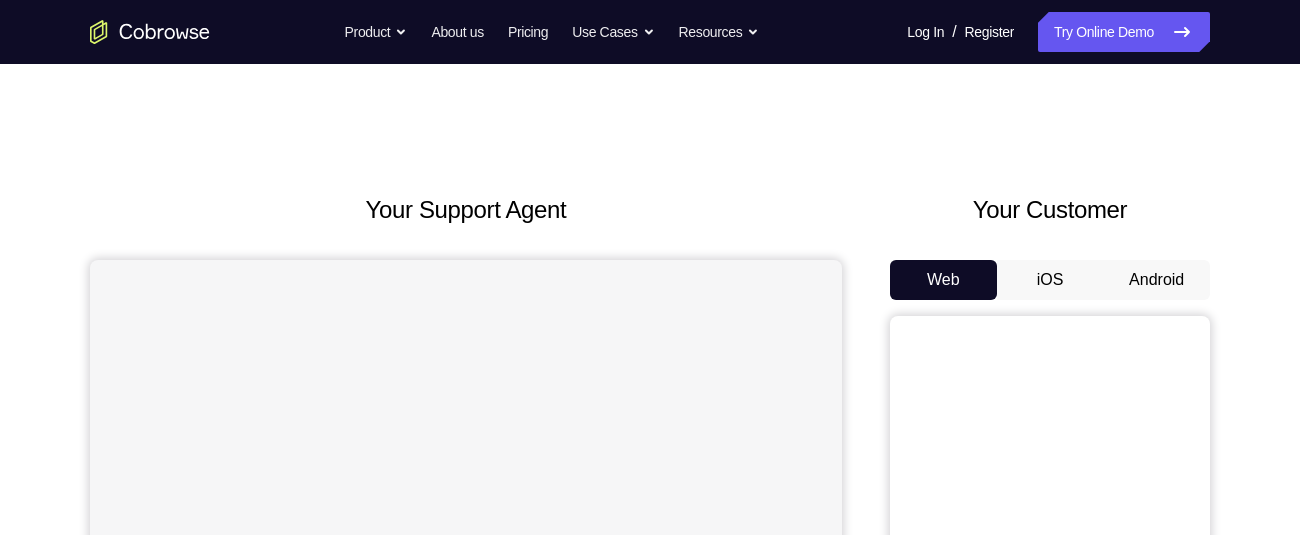 click on "Android" at bounding box center [1156, 280] 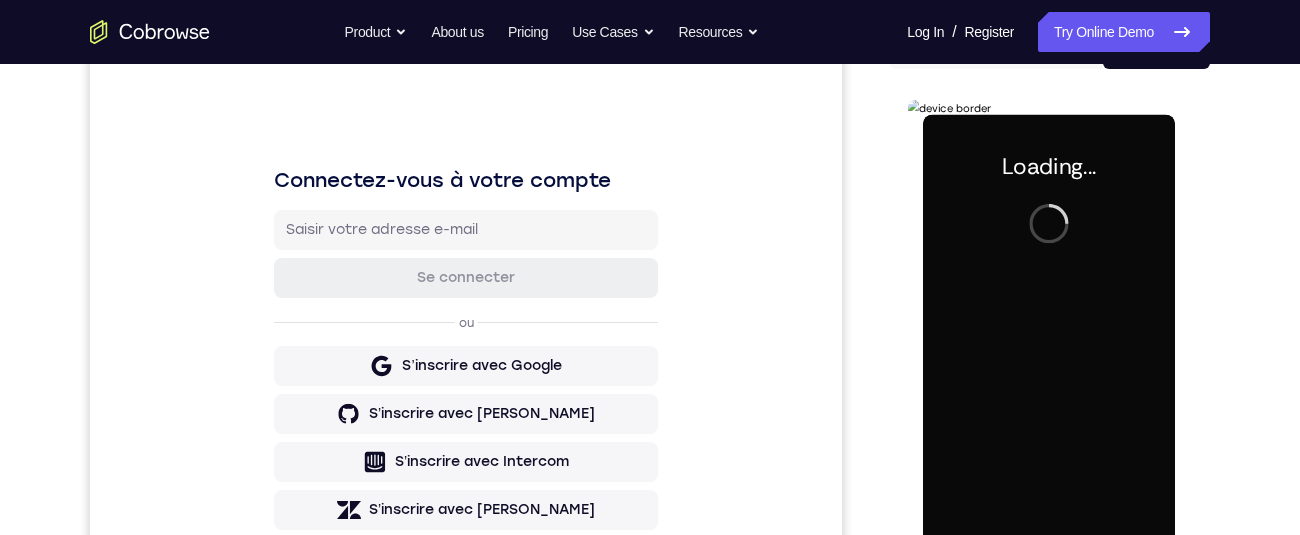 scroll, scrollTop: 0, scrollLeft: 0, axis: both 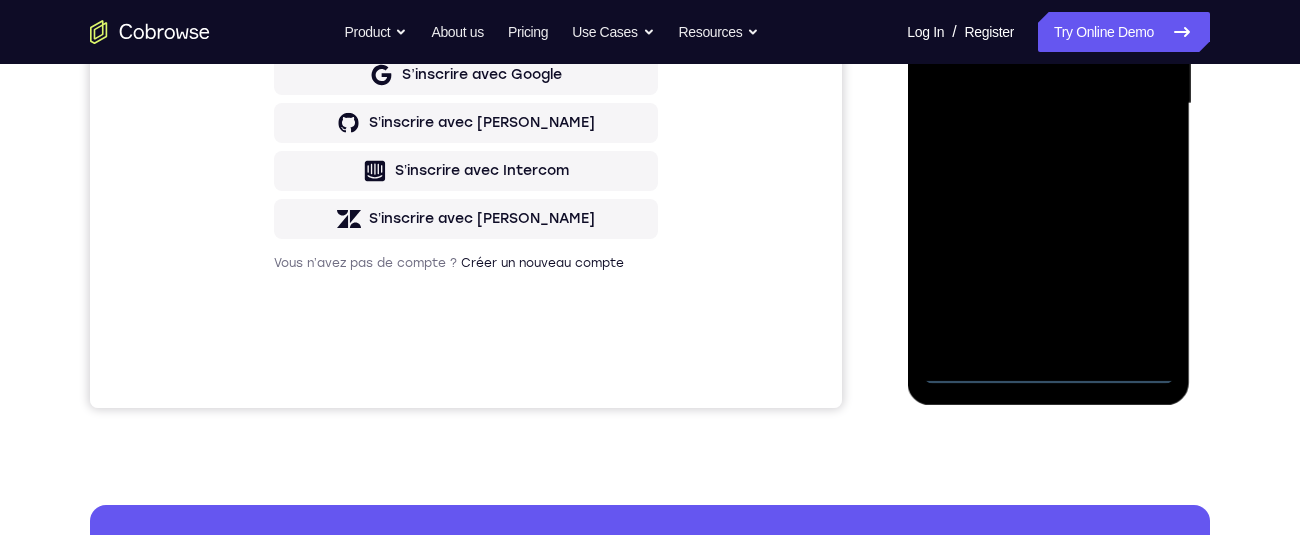 click at bounding box center [1048, 104] 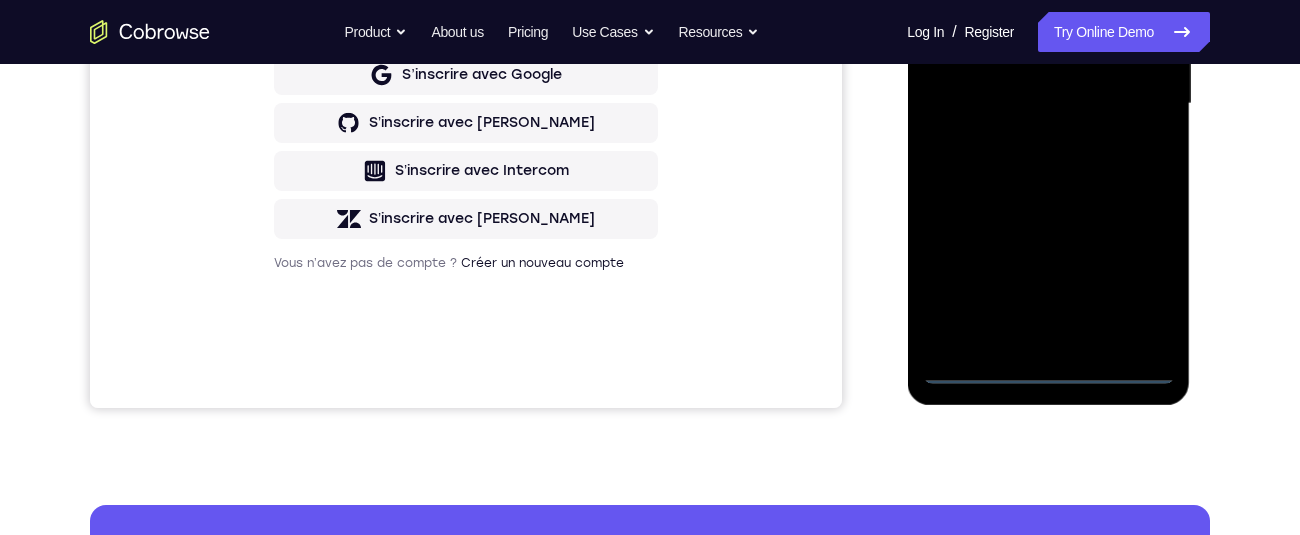click at bounding box center [1048, 104] 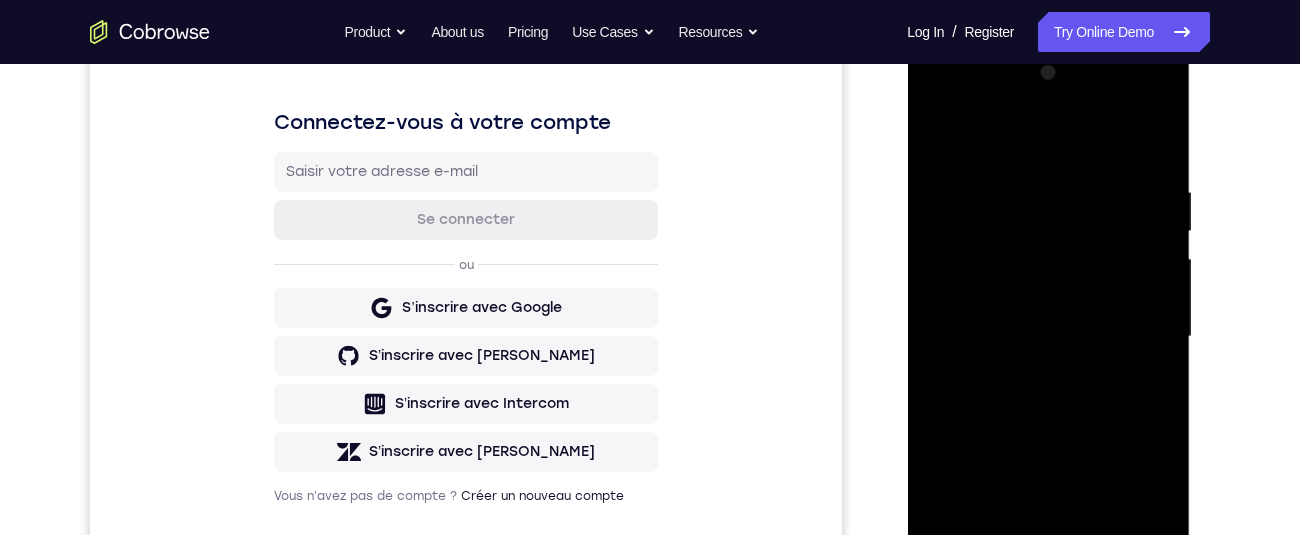 scroll, scrollTop: 183, scrollLeft: 0, axis: vertical 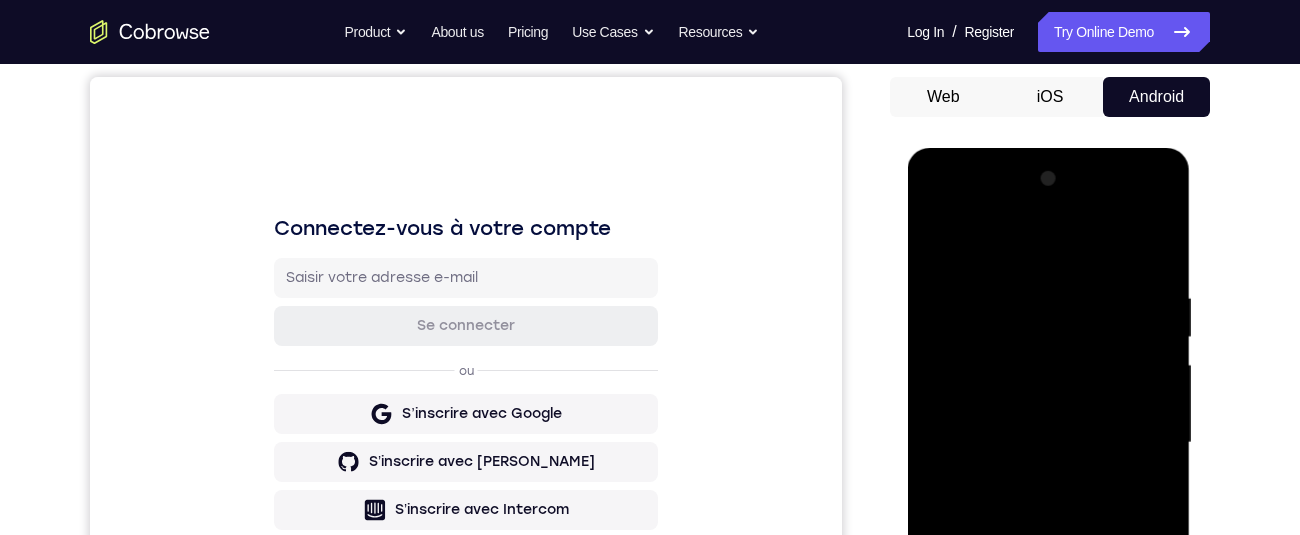 click at bounding box center (1048, 443) 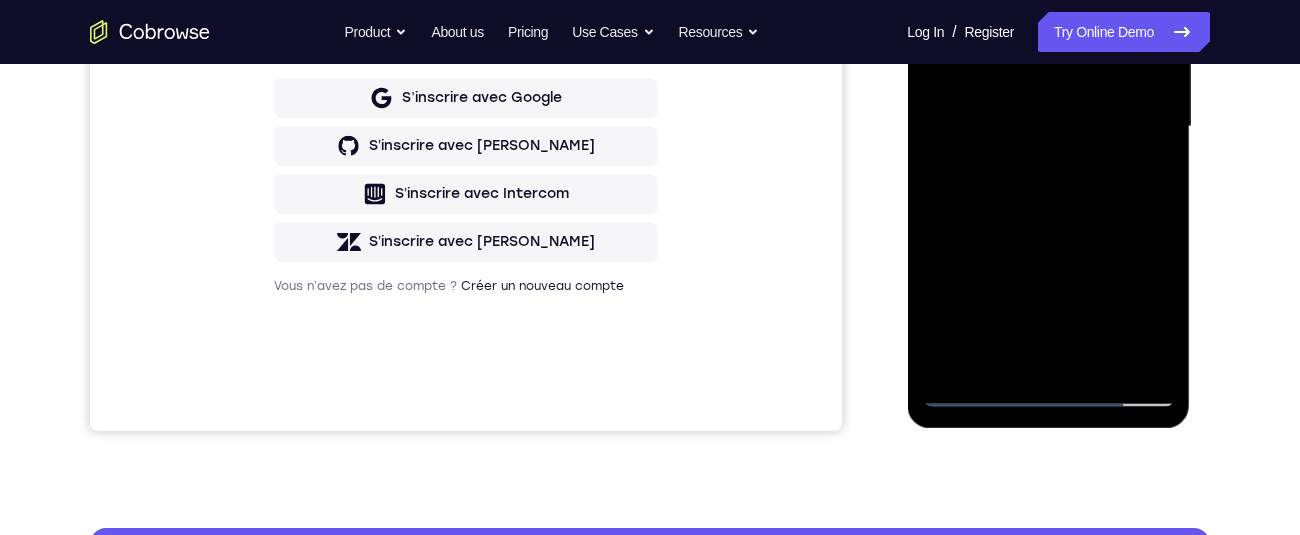 scroll, scrollTop: 431, scrollLeft: 0, axis: vertical 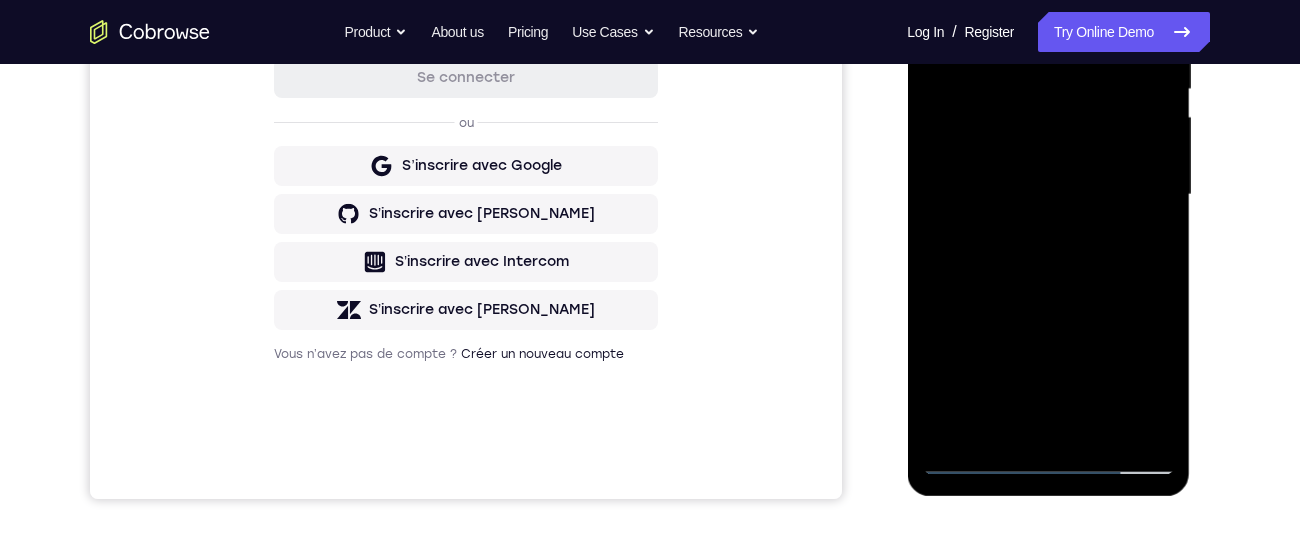 click at bounding box center [1048, 195] 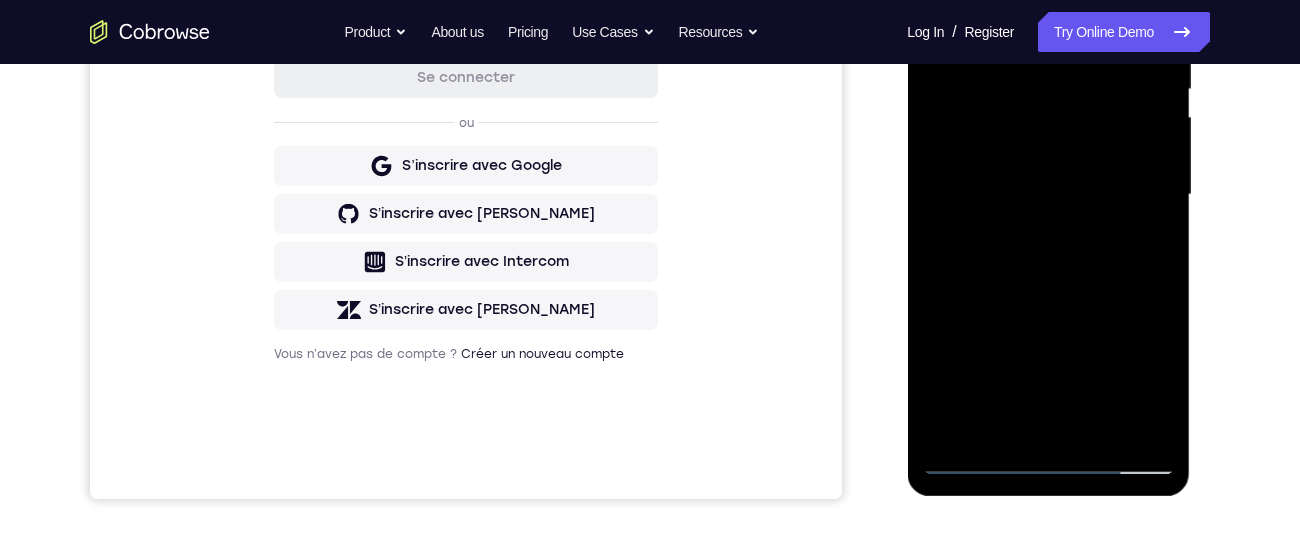 scroll, scrollTop: 432, scrollLeft: 0, axis: vertical 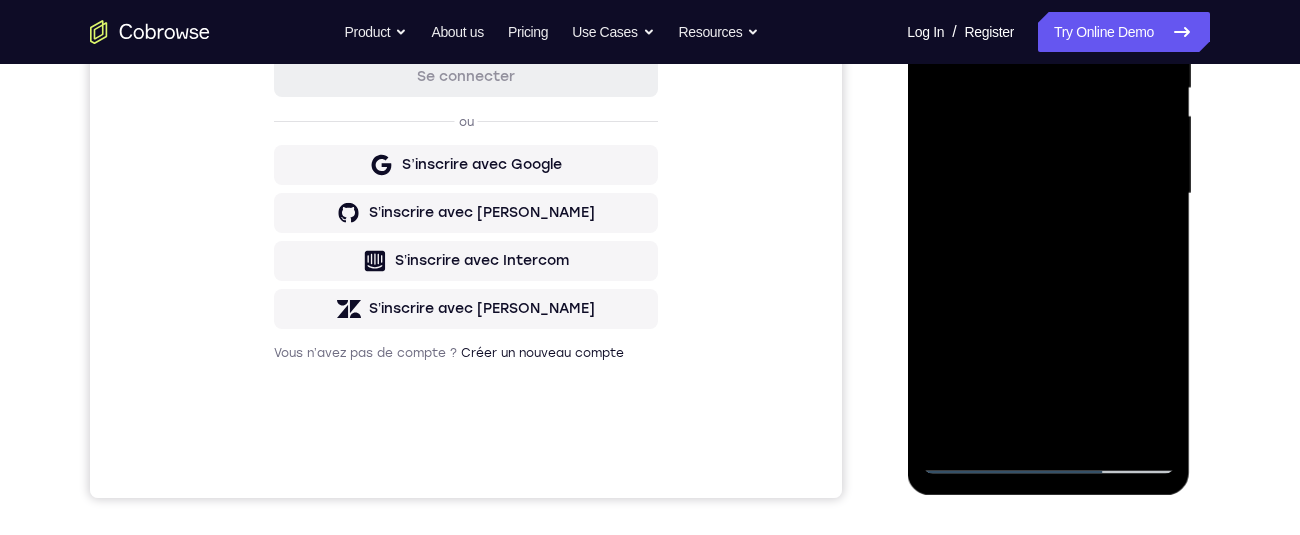 click at bounding box center (1048, 194) 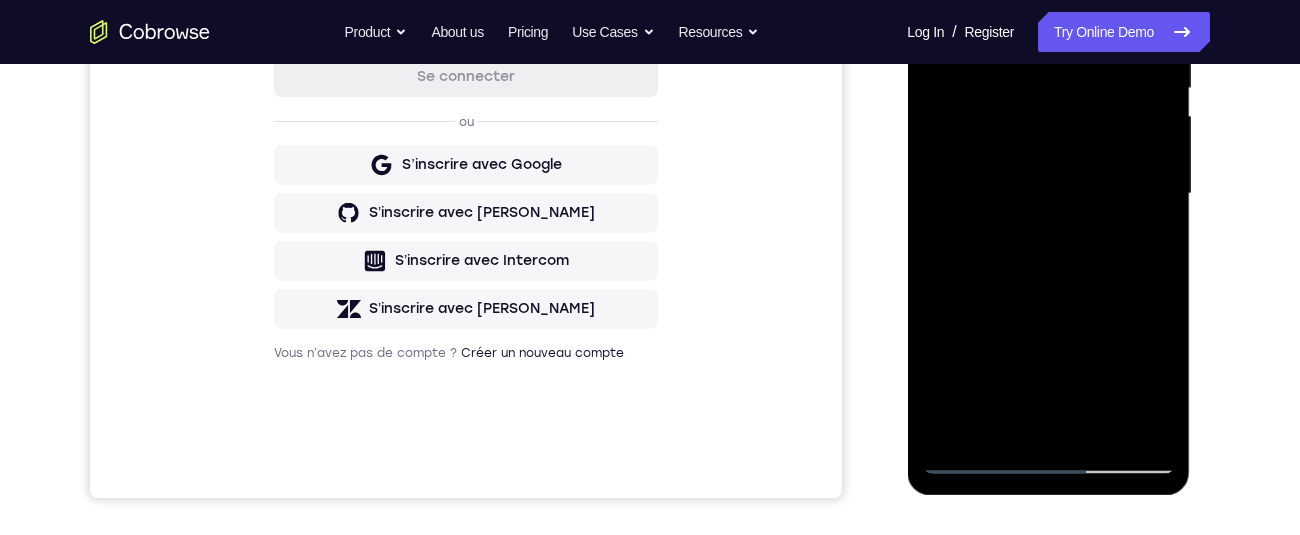click at bounding box center (1048, 194) 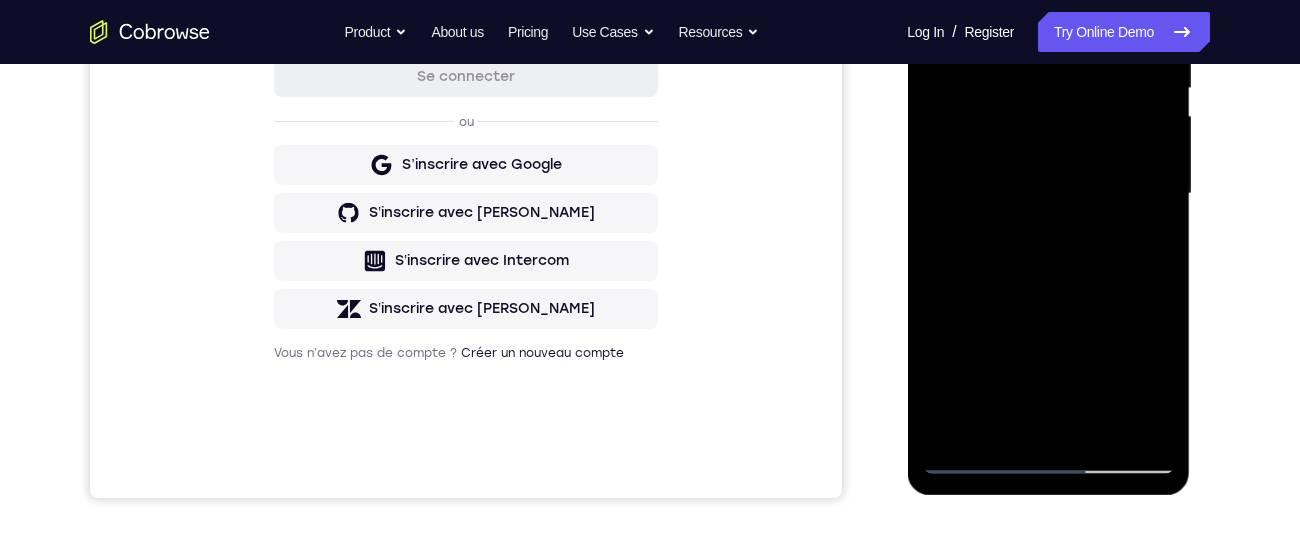 click at bounding box center [1048, 194] 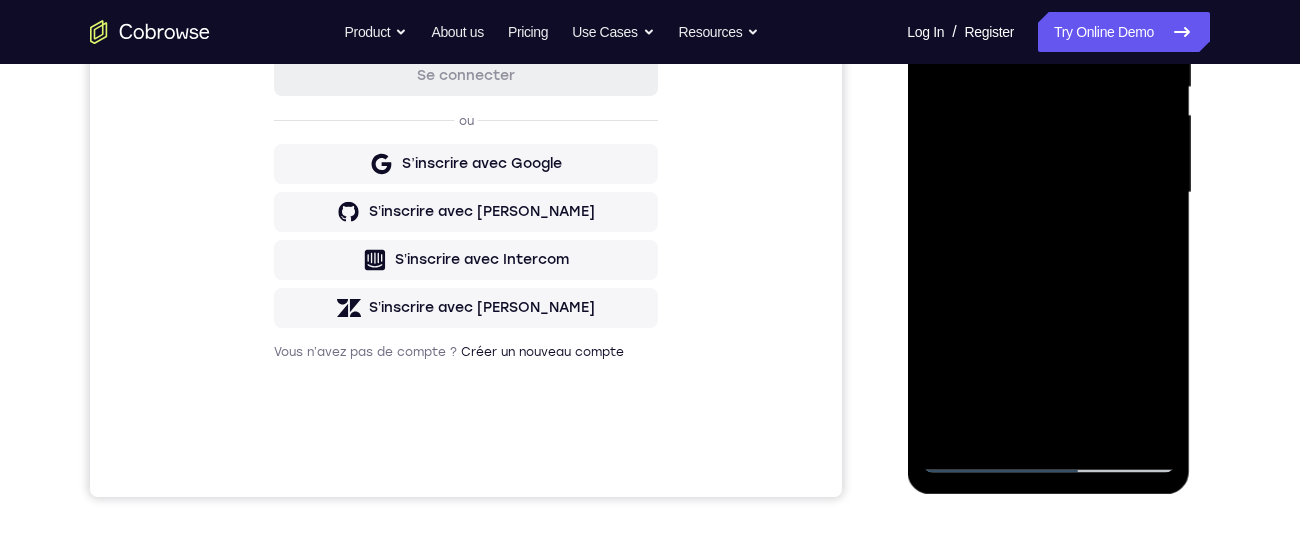 click at bounding box center [1048, 193] 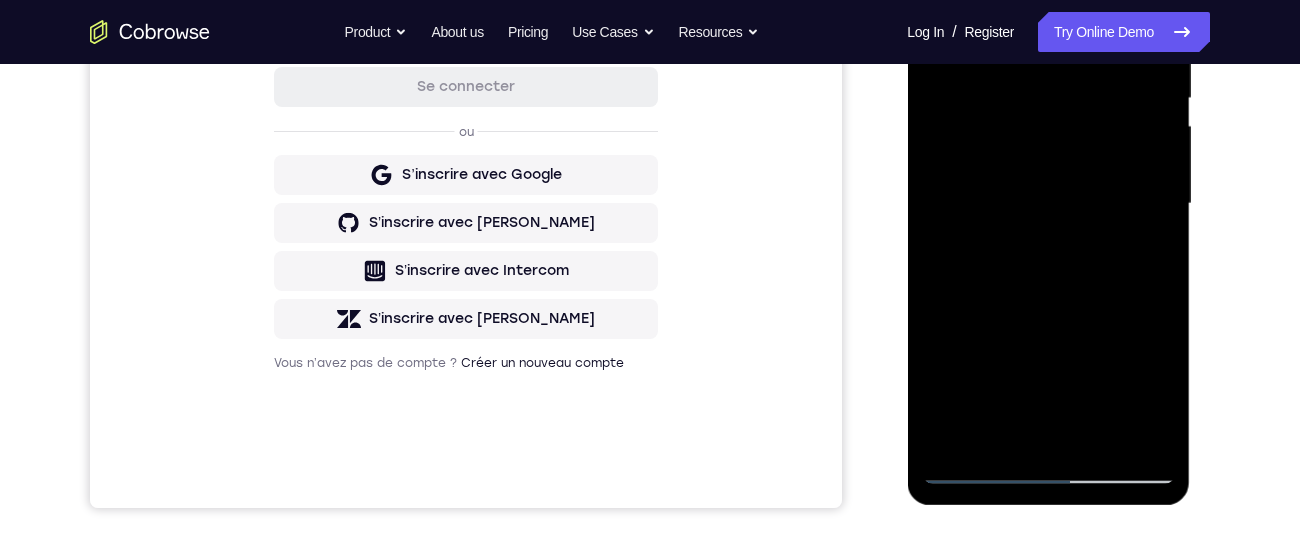 click at bounding box center [1048, 204] 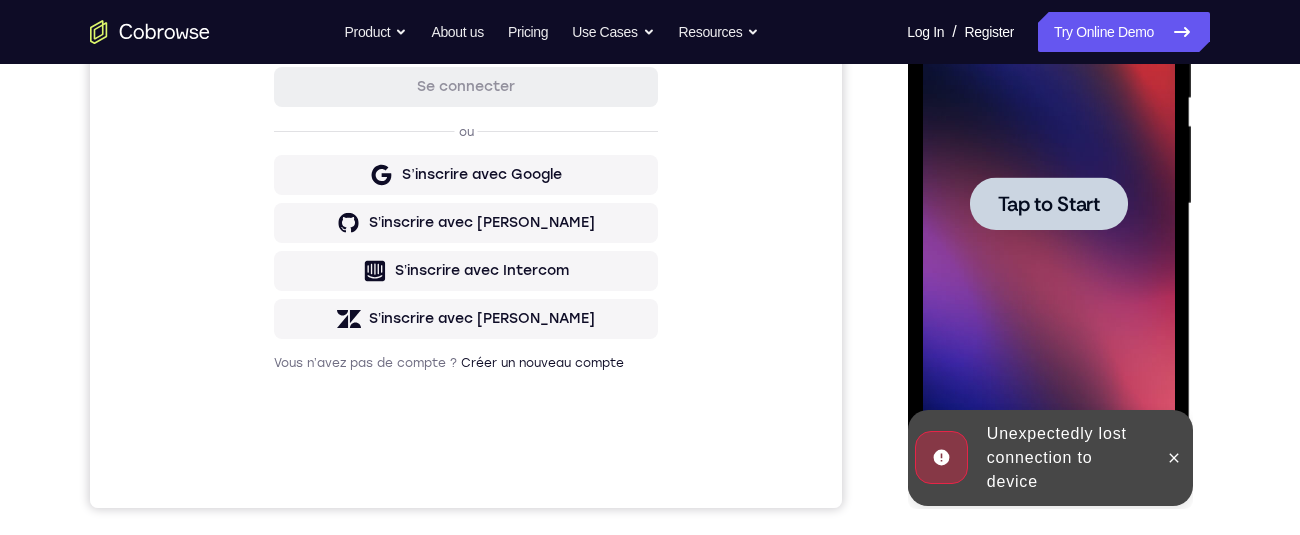 click 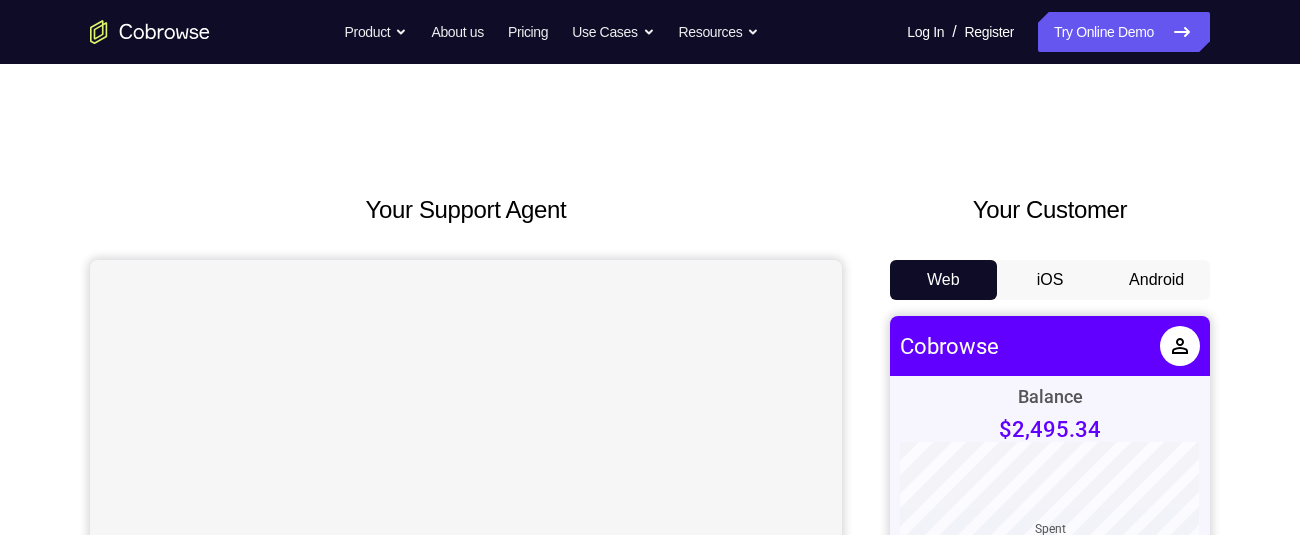 scroll, scrollTop: 0, scrollLeft: 0, axis: both 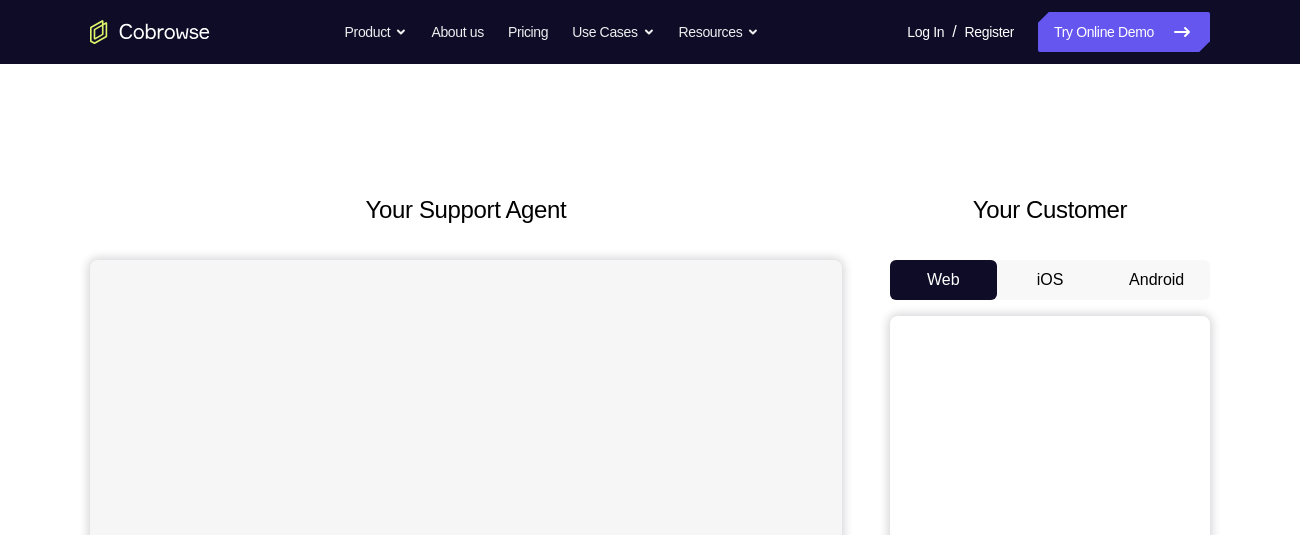click on "Android" at bounding box center [1156, 280] 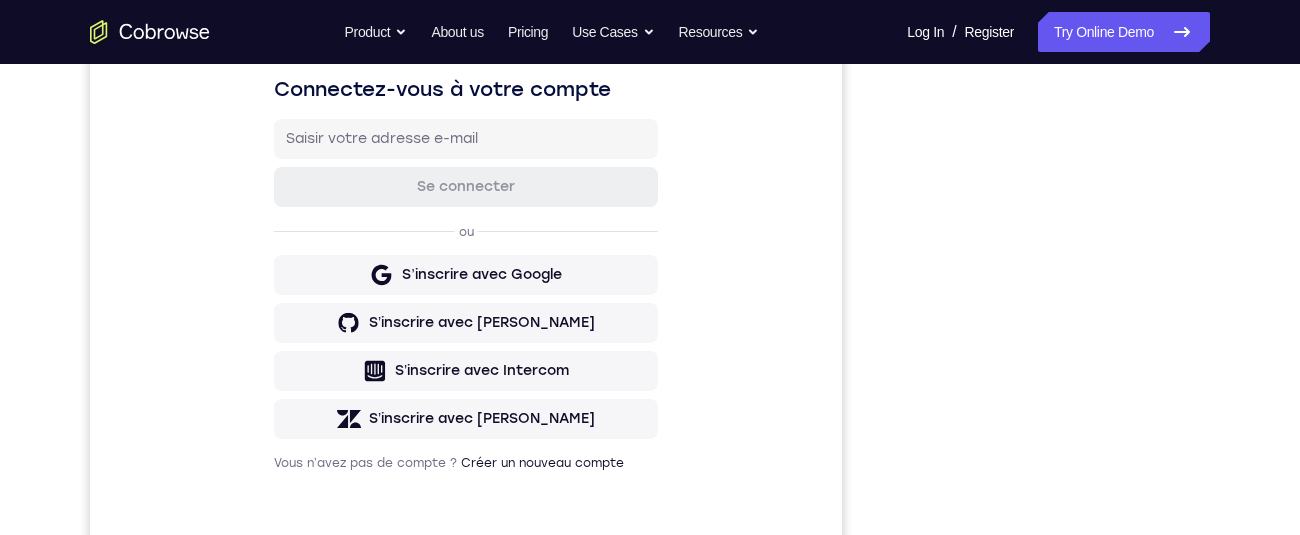 scroll, scrollTop: 0, scrollLeft: 0, axis: both 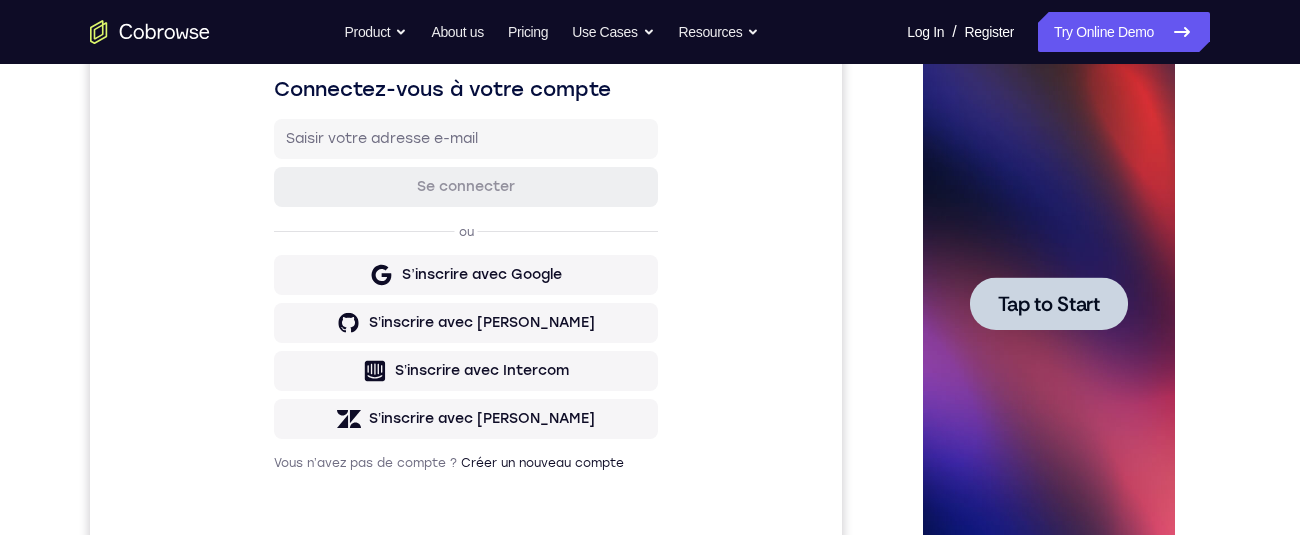 click on "Tap to Start" at bounding box center (1048, 304) 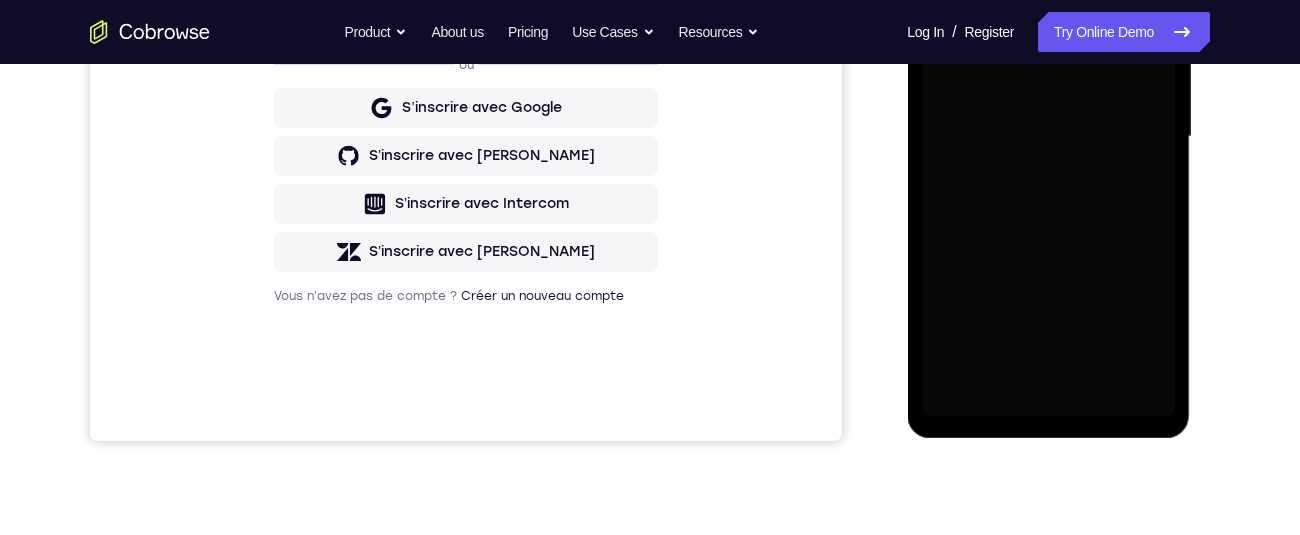 scroll, scrollTop: 490, scrollLeft: 0, axis: vertical 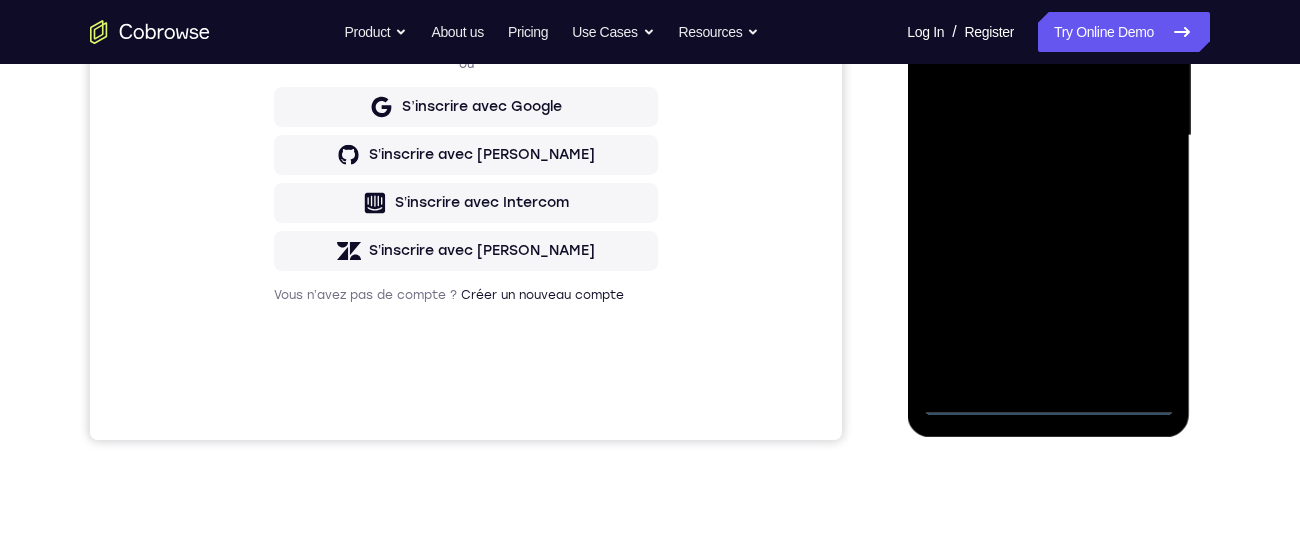 click at bounding box center (1048, 136) 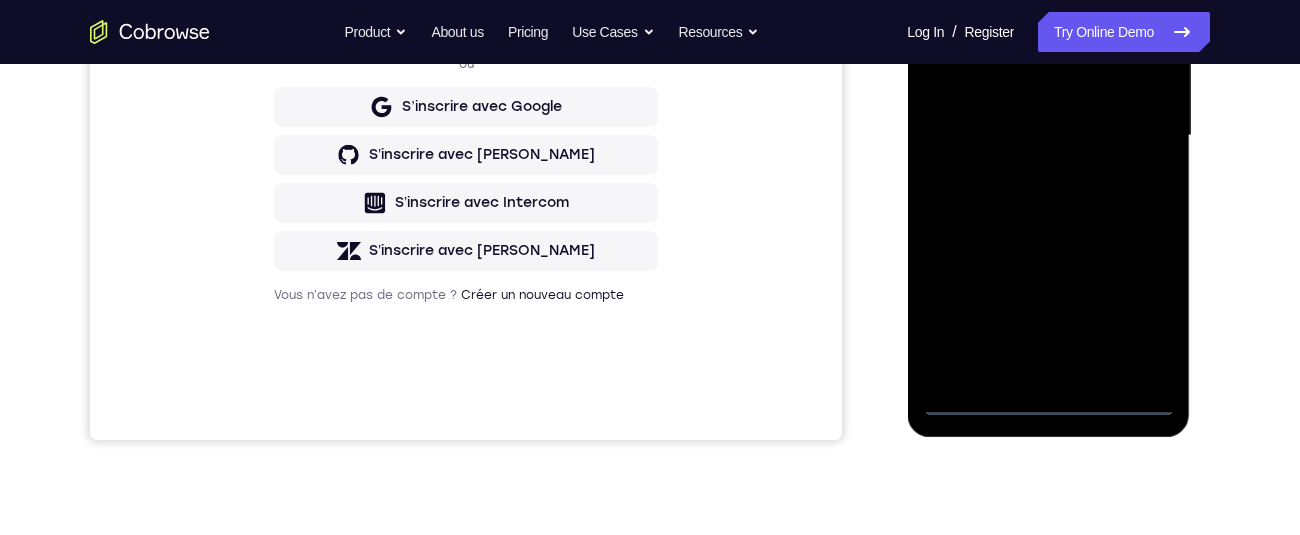 click at bounding box center [1048, 136] 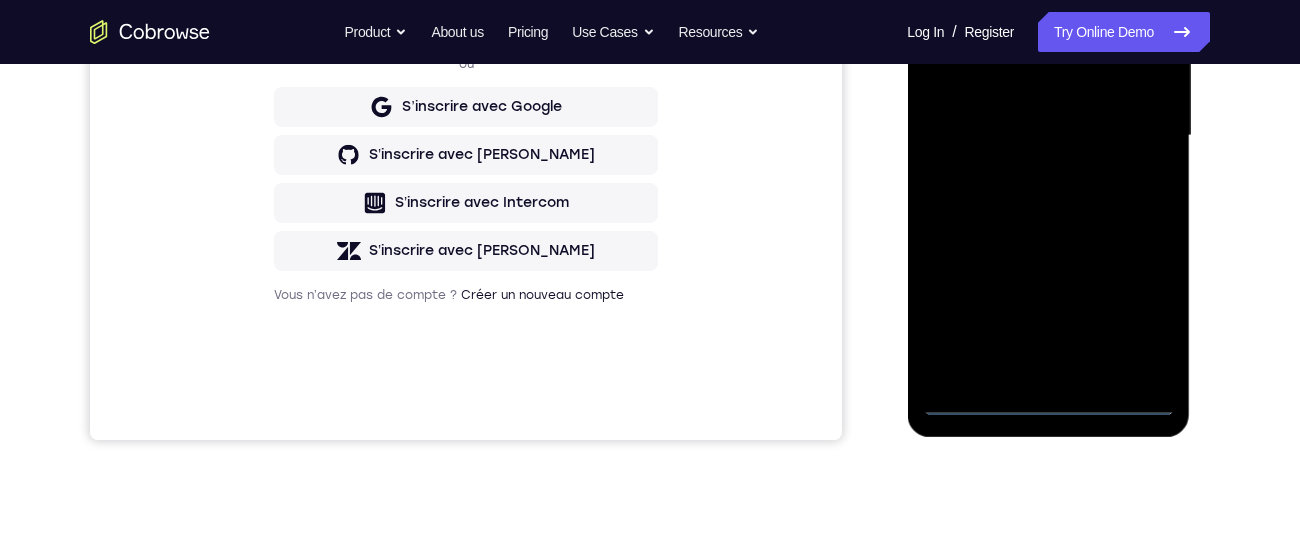 click at bounding box center (1048, 136) 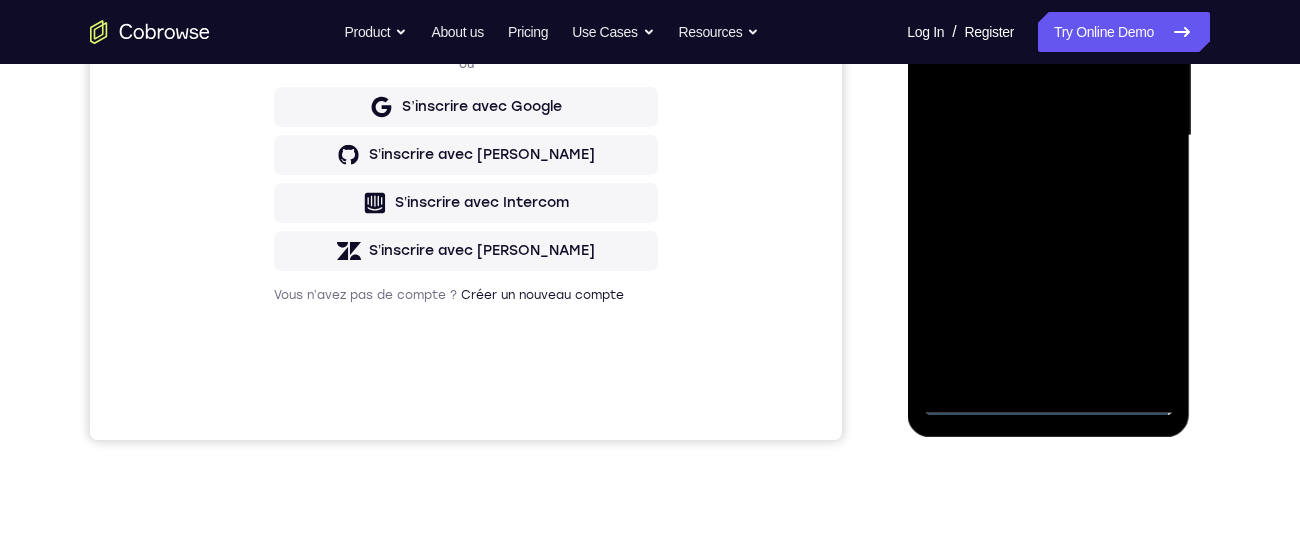 click at bounding box center (1048, 136) 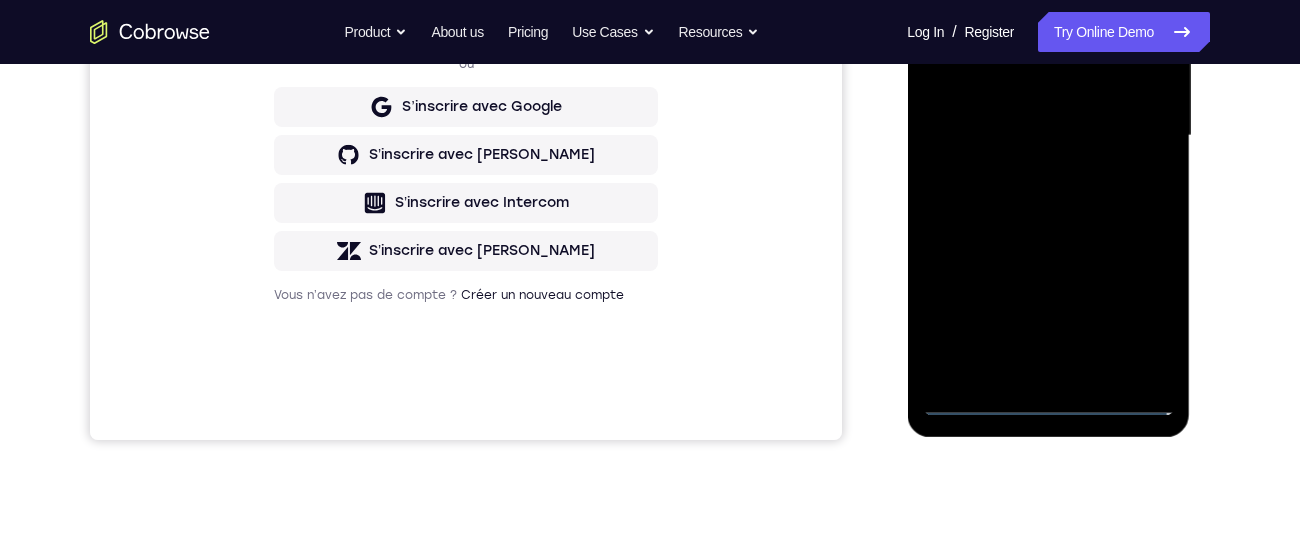 click at bounding box center [1048, 136] 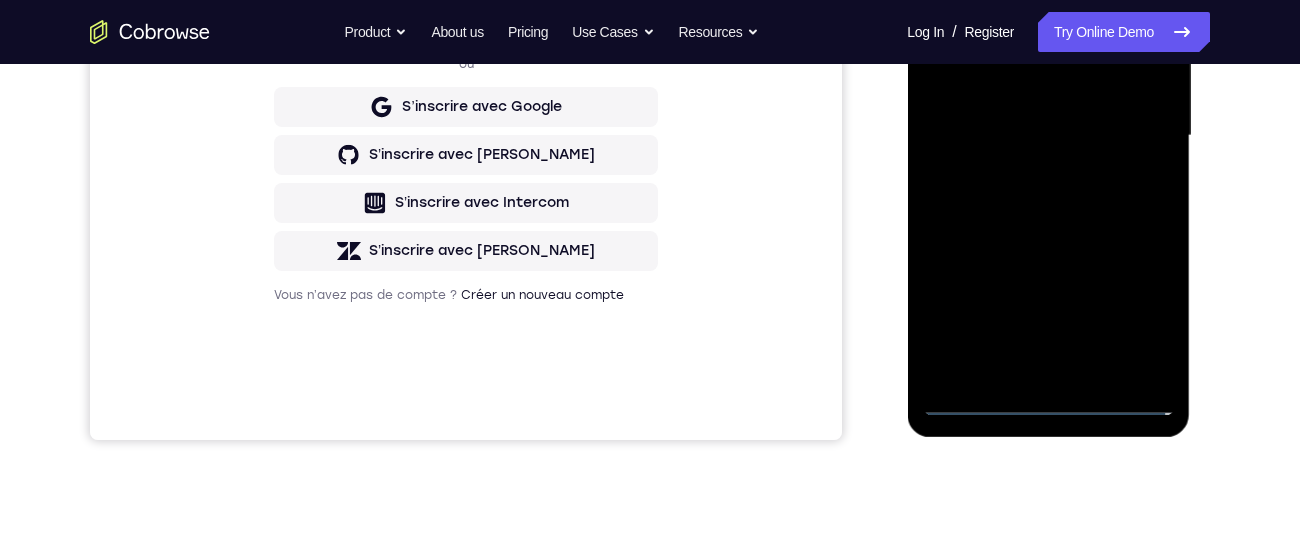 click at bounding box center (1048, 136) 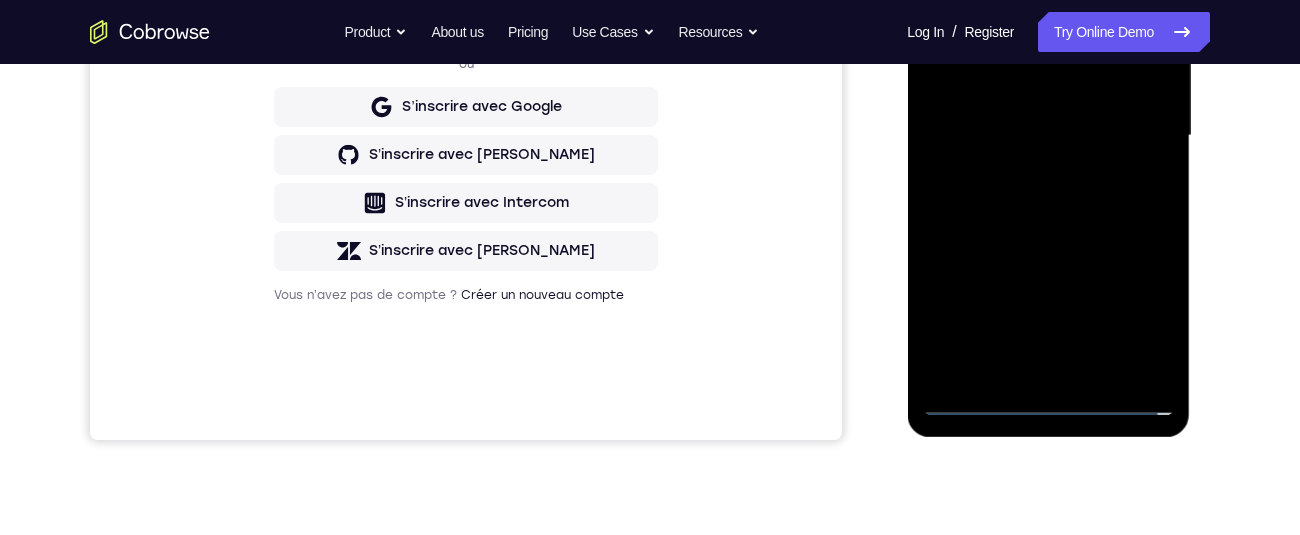 scroll, scrollTop: 419, scrollLeft: 0, axis: vertical 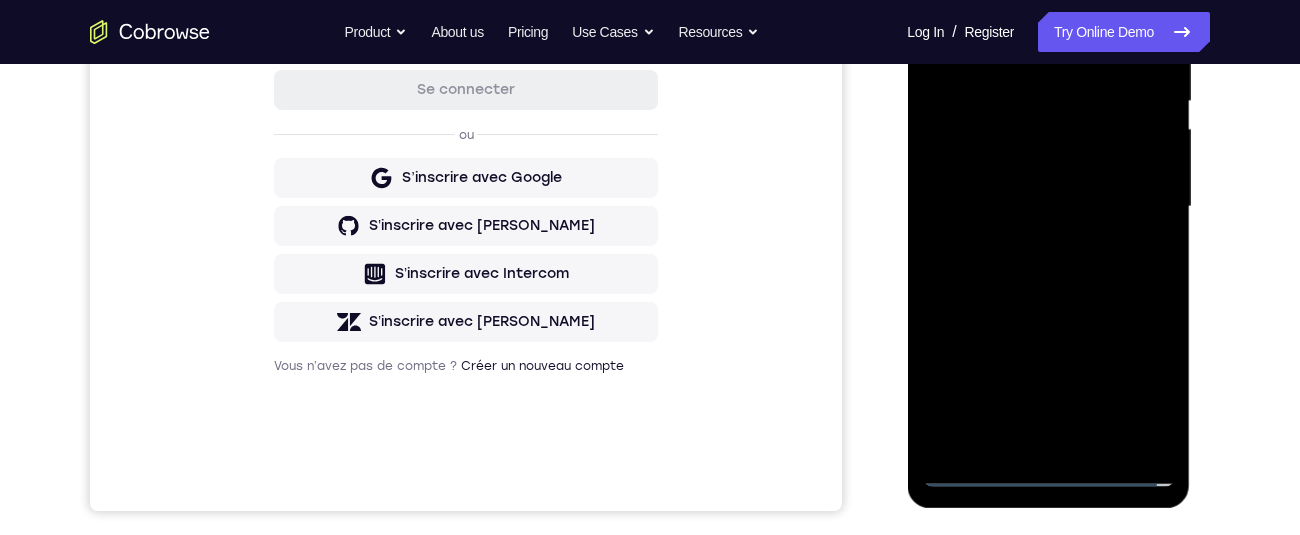 click at bounding box center (1048, 207) 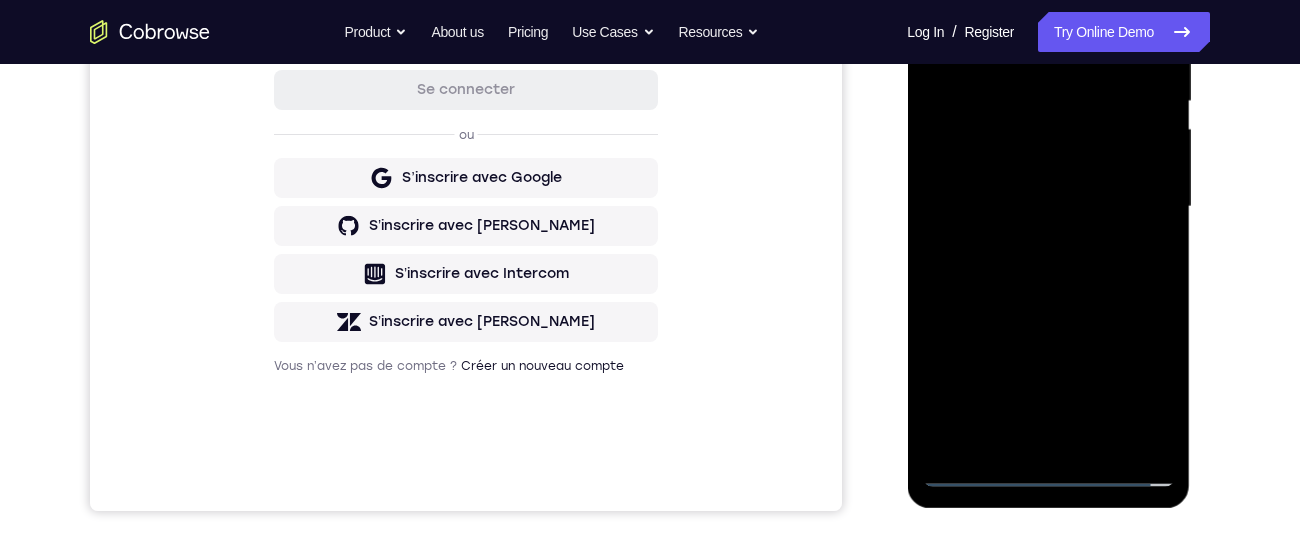 click at bounding box center (1048, 207) 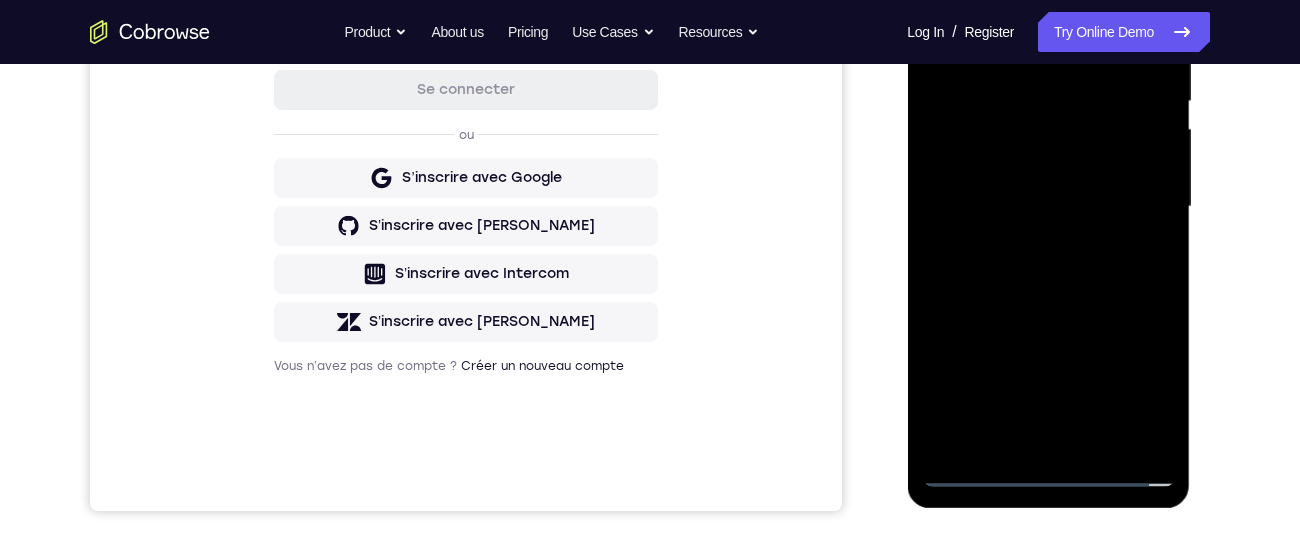 click at bounding box center [1048, 207] 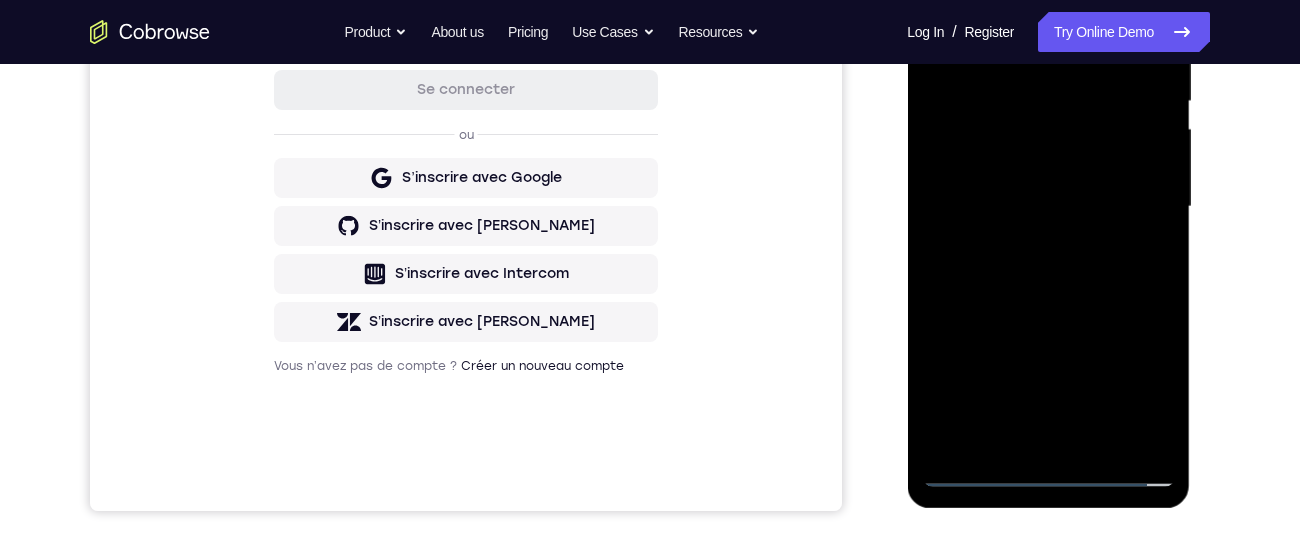 click at bounding box center [1048, 207] 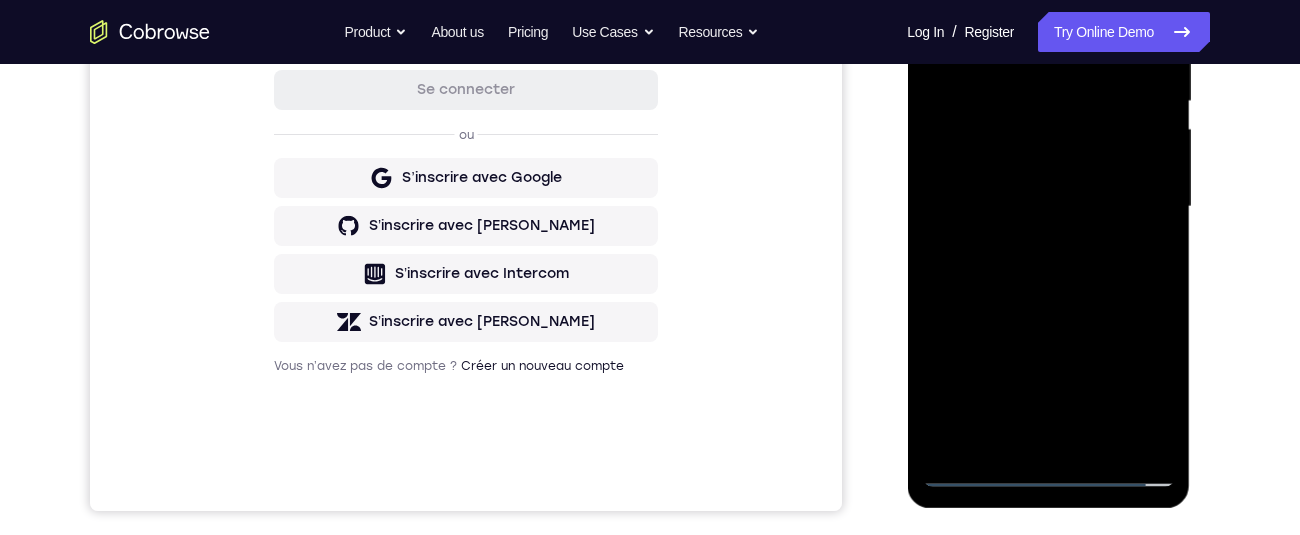 click at bounding box center [1048, 207] 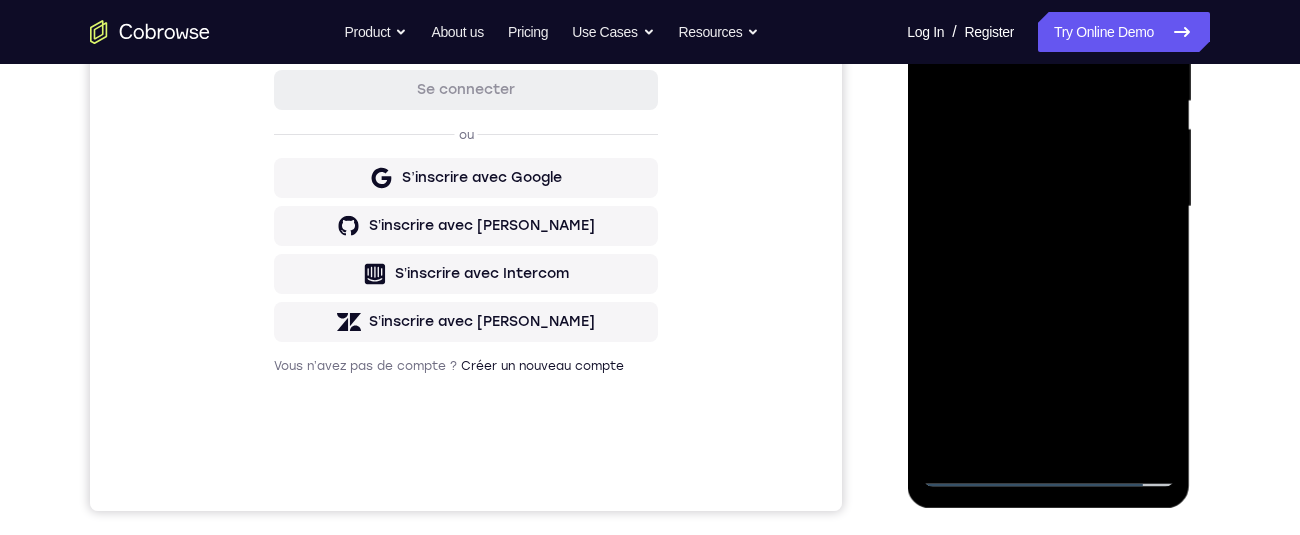 click at bounding box center (1048, 207) 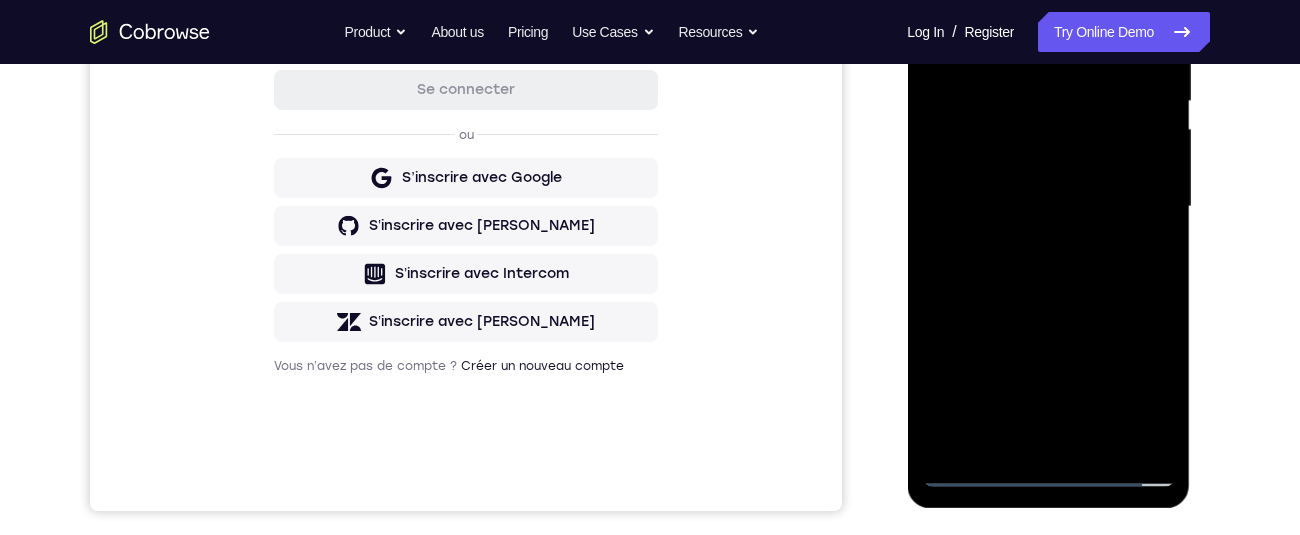 click at bounding box center (1048, 207) 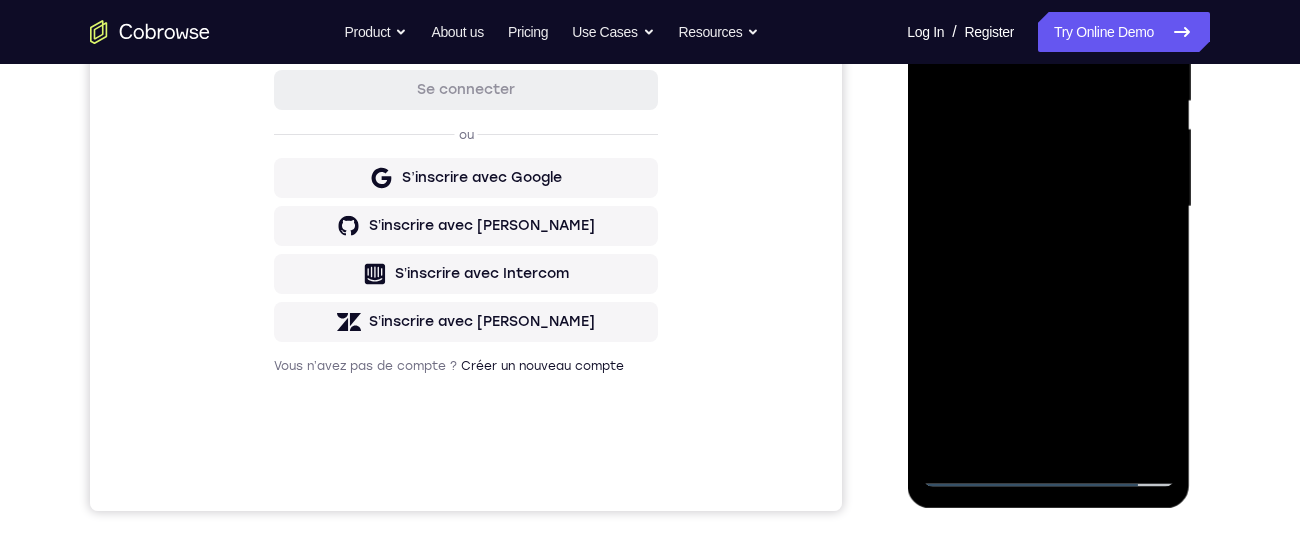 click at bounding box center (1048, 207) 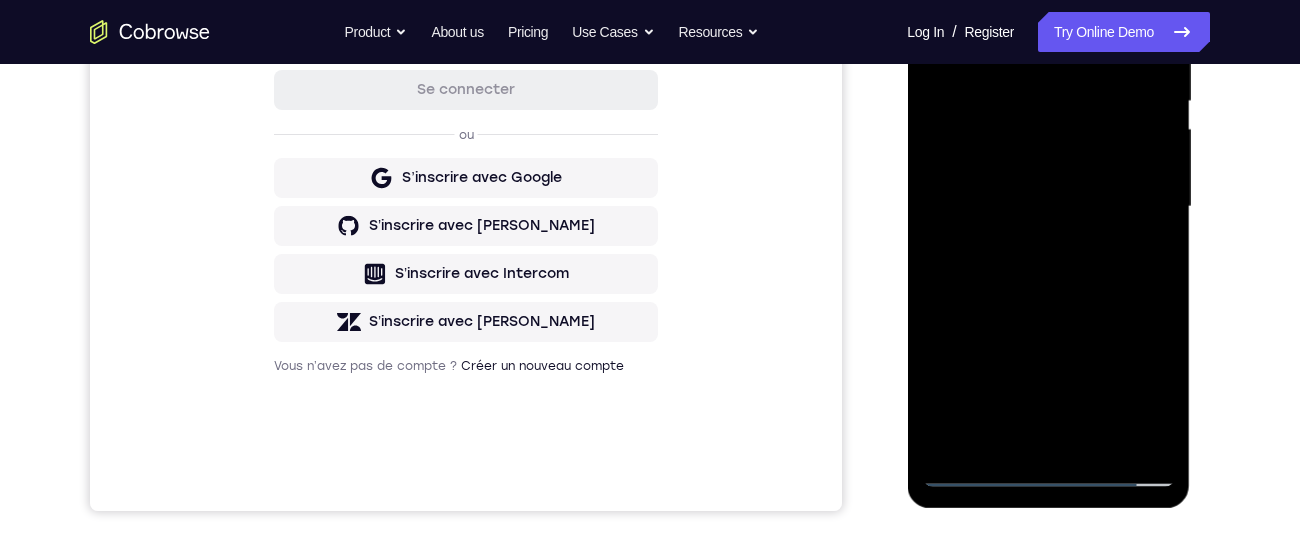 click at bounding box center [1048, 207] 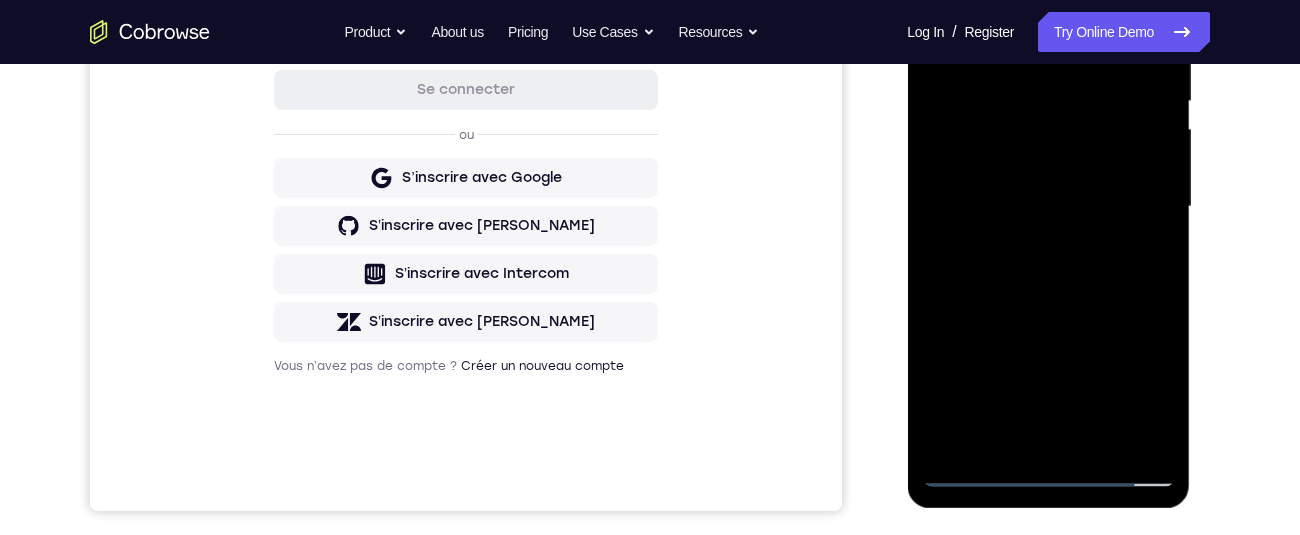 click at bounding box center (1048, 207) 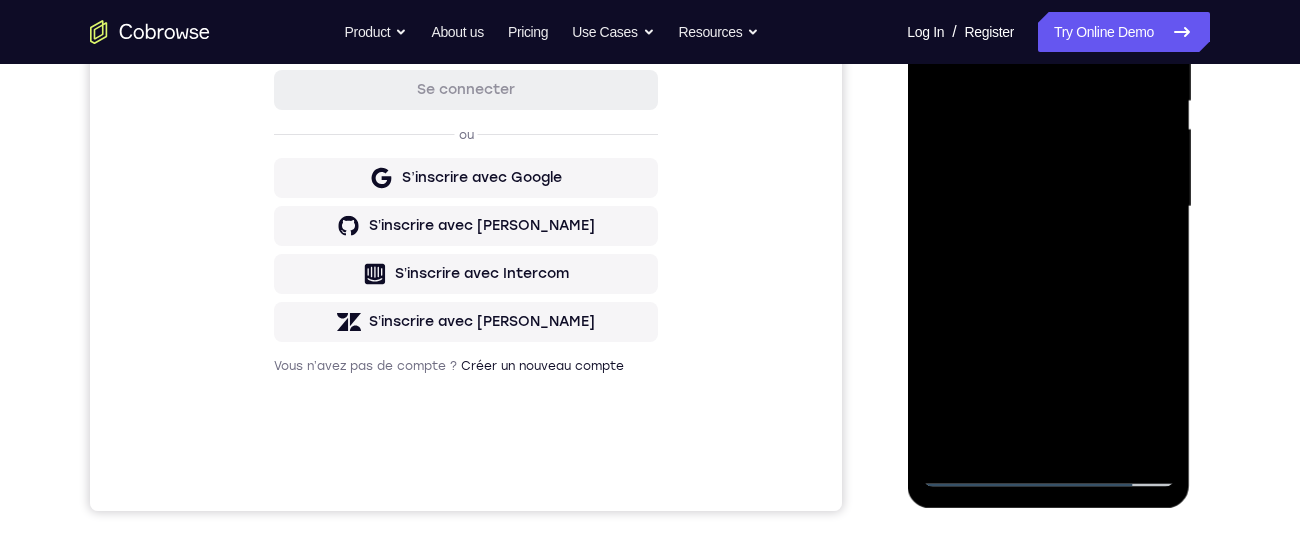 click at bounding box center (1048, 207) 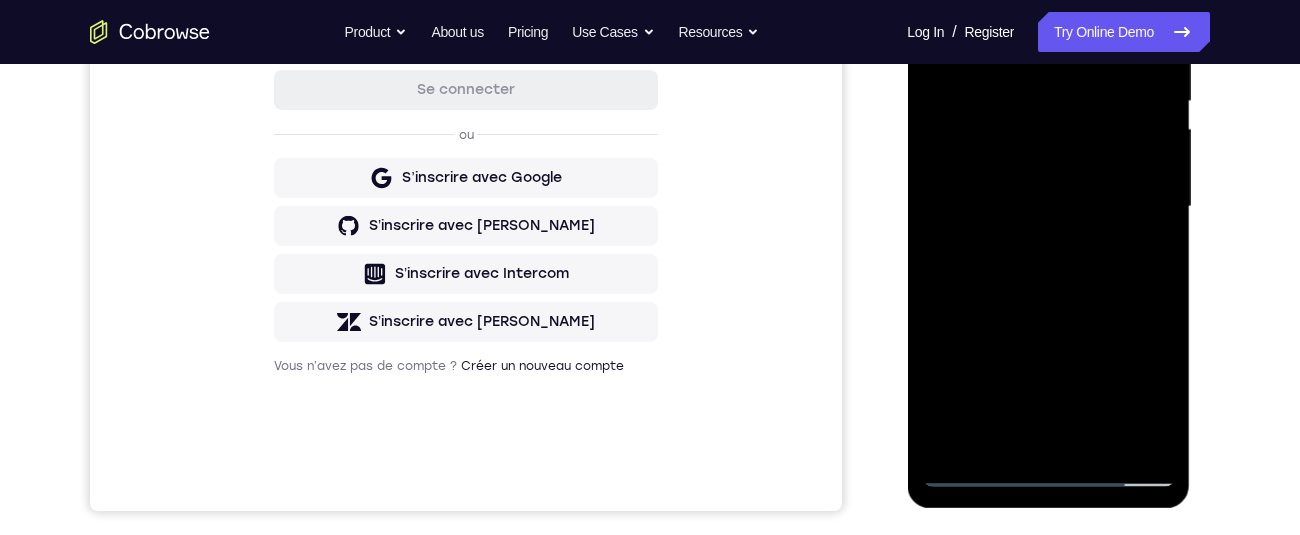 click at bounding box center [1048, 207] 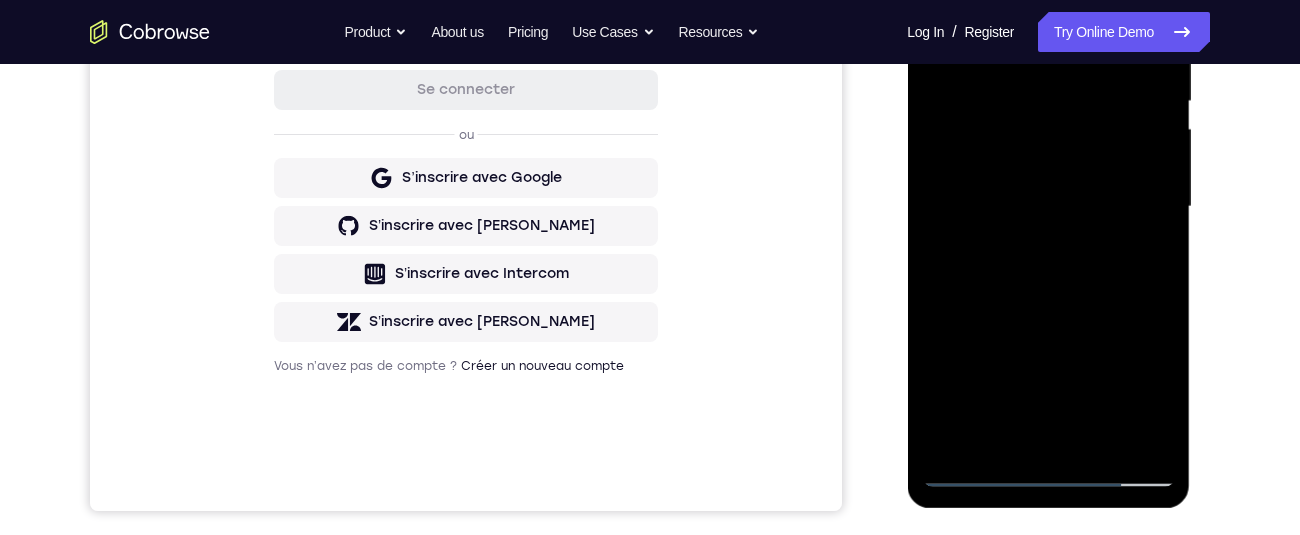 click at bounding box center (1048, 207) 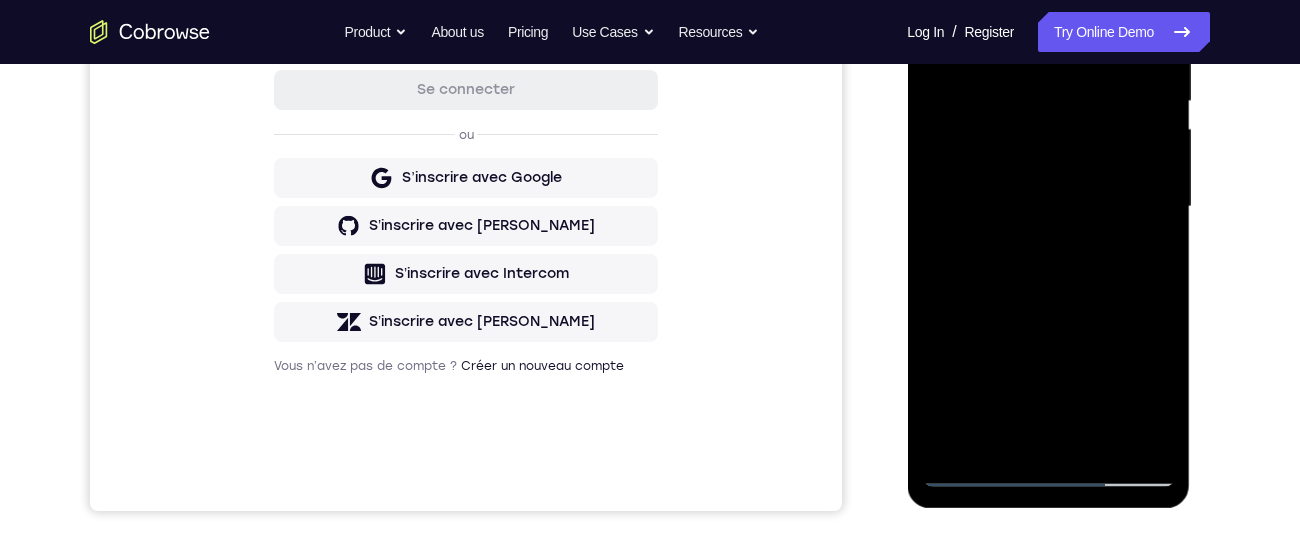 click at bounding box center (1048, 207) 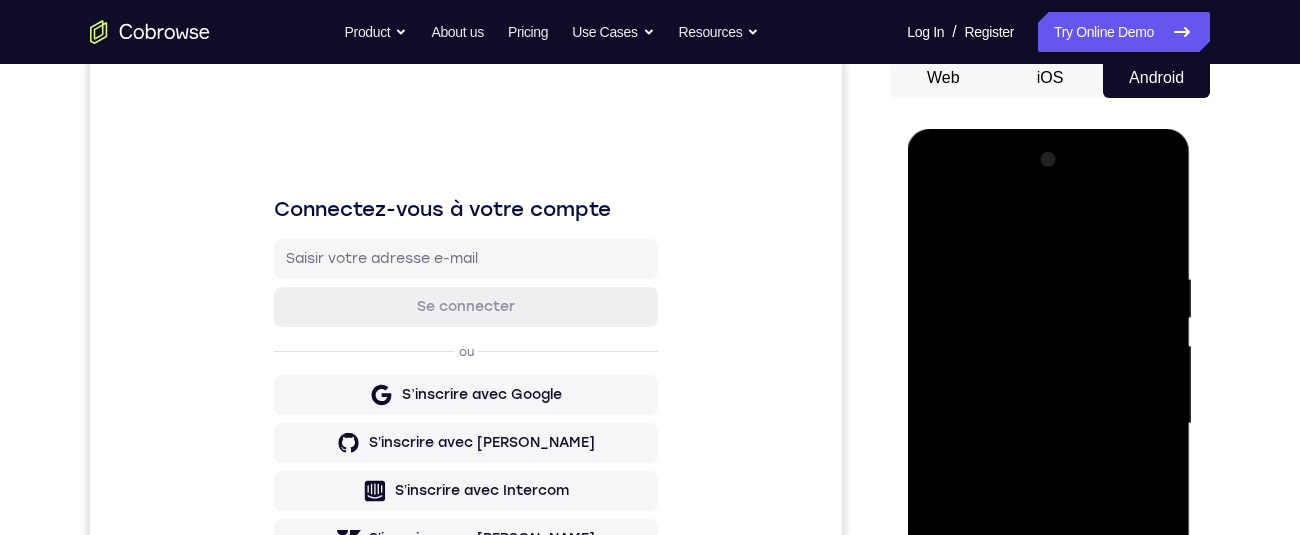 scroll, scrollTop: 426, scrollLeft: 0, axis: vertical 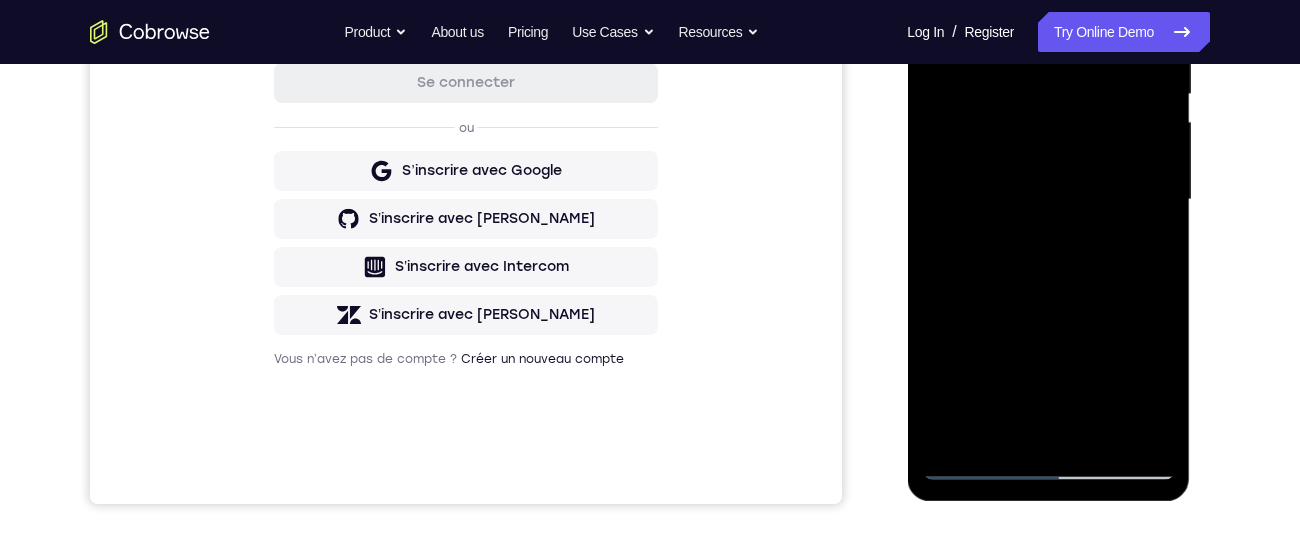 click at bounding box center (1048, 200) 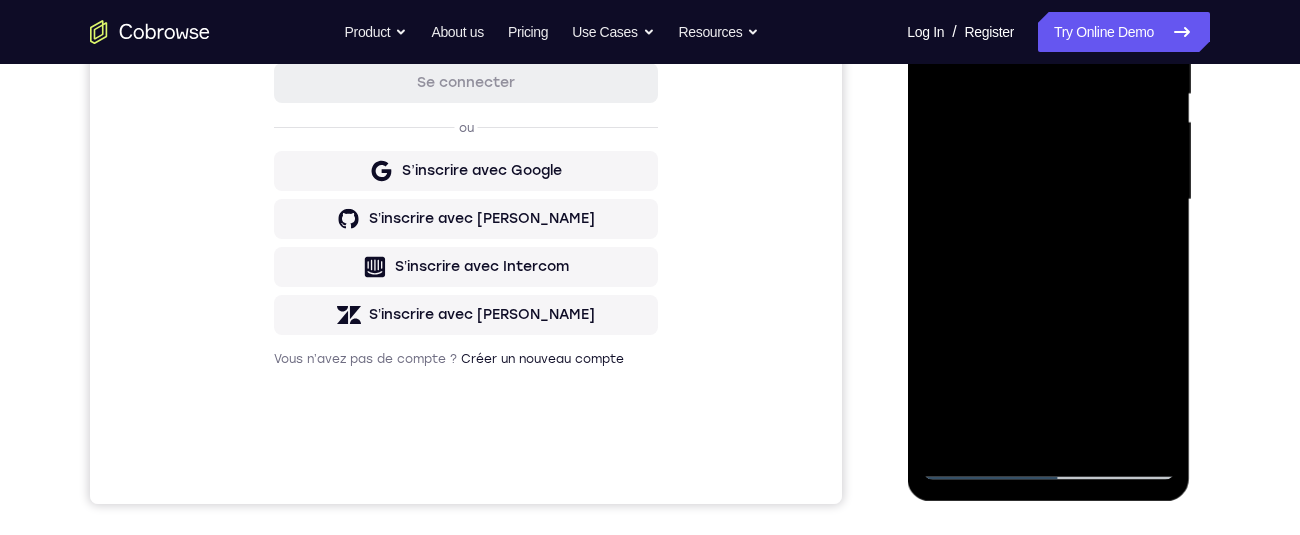 click at bounding box center [1048, 200] 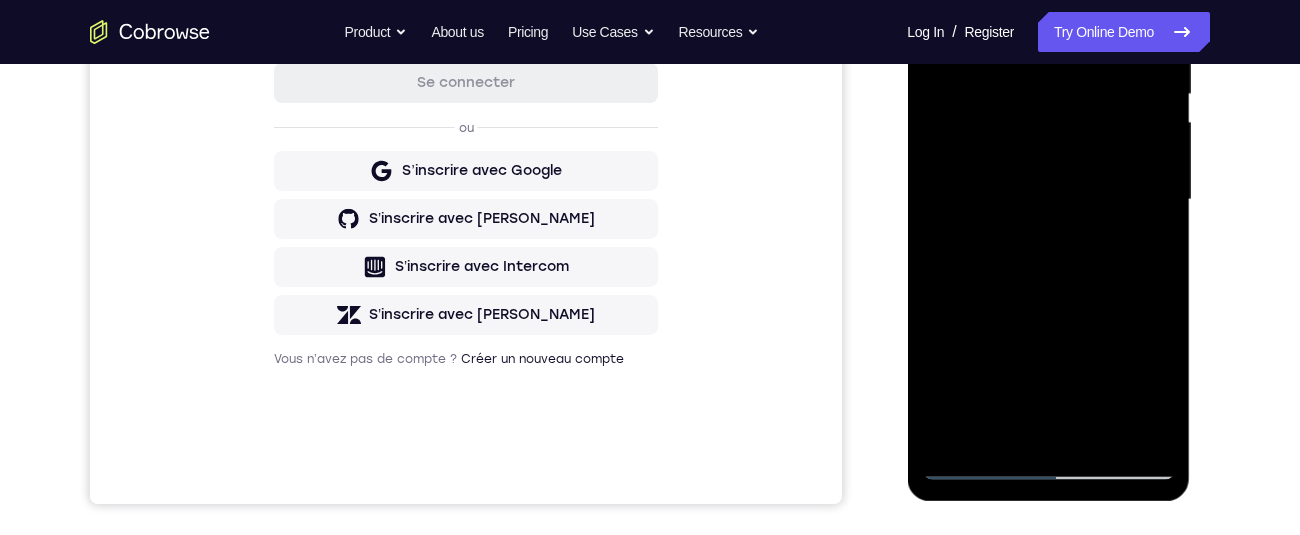 click at bounding box center [1048, 200] 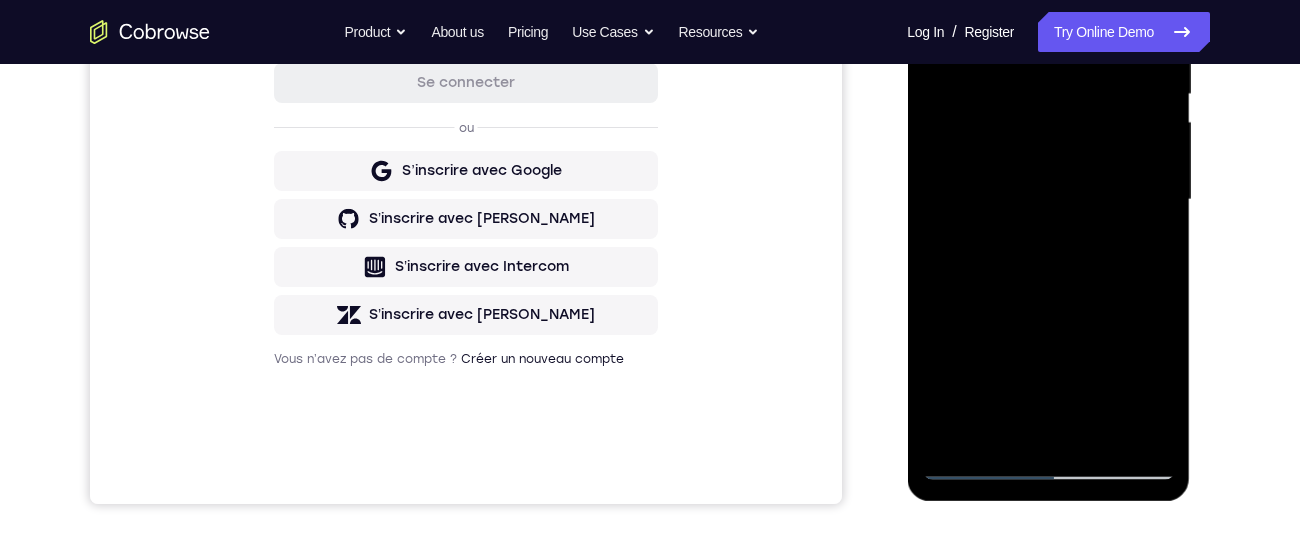 click at bounding box center (1048, 200) 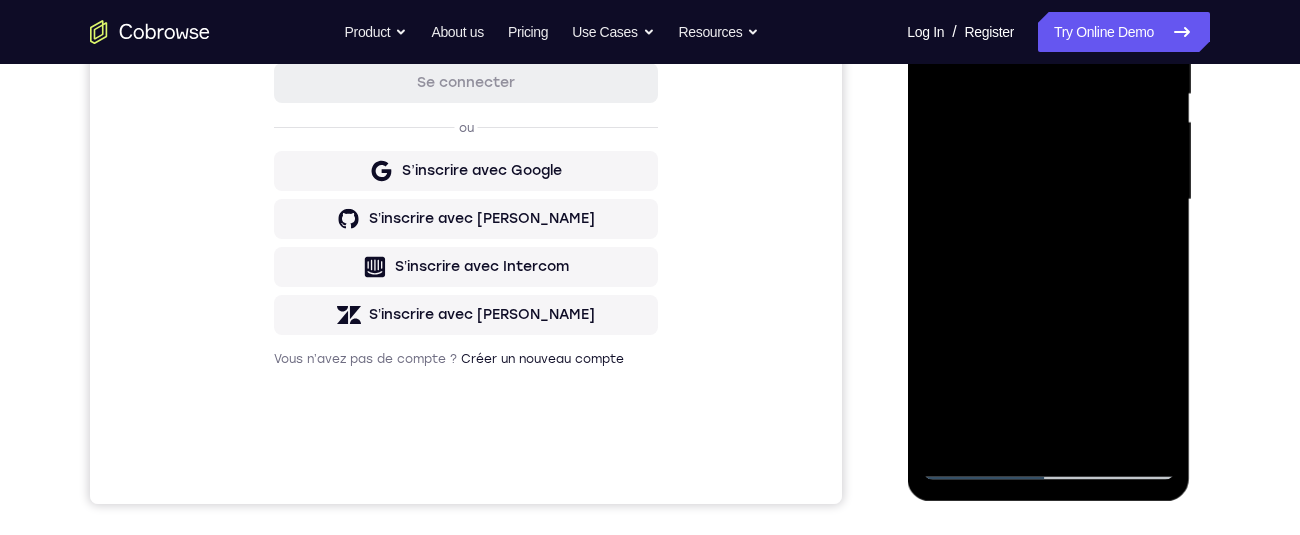 click at bounding box center [1048, 200] 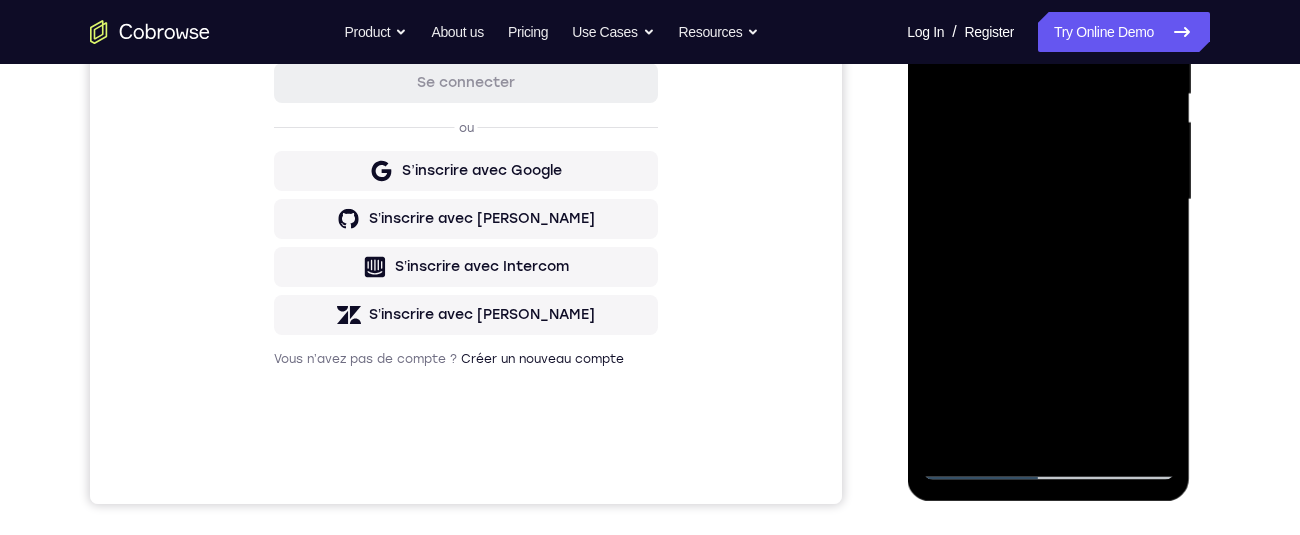 click at bounding box center (1048, 200) 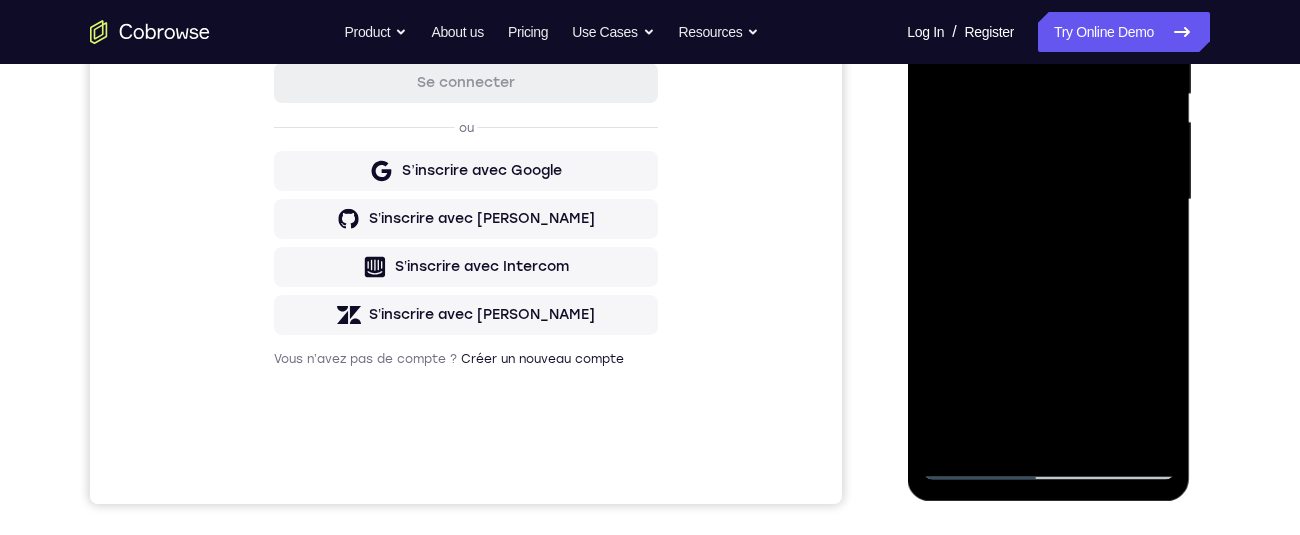 click at bounding box center [1048, 200] 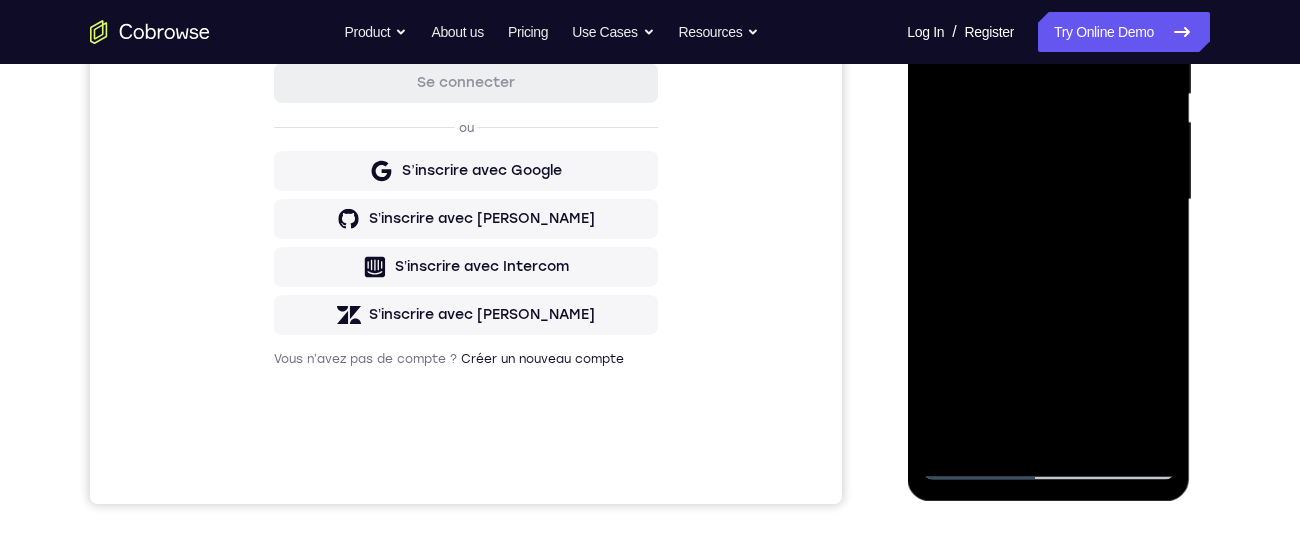 click at bounding box center [1048, 200] 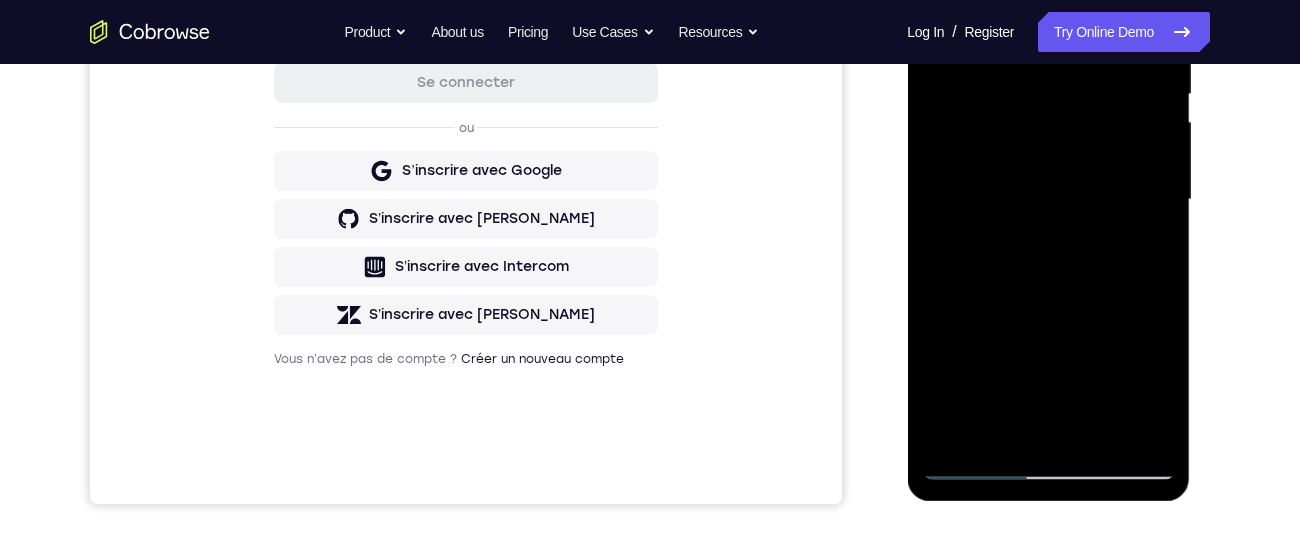 click at bounding box center (1048, 200) 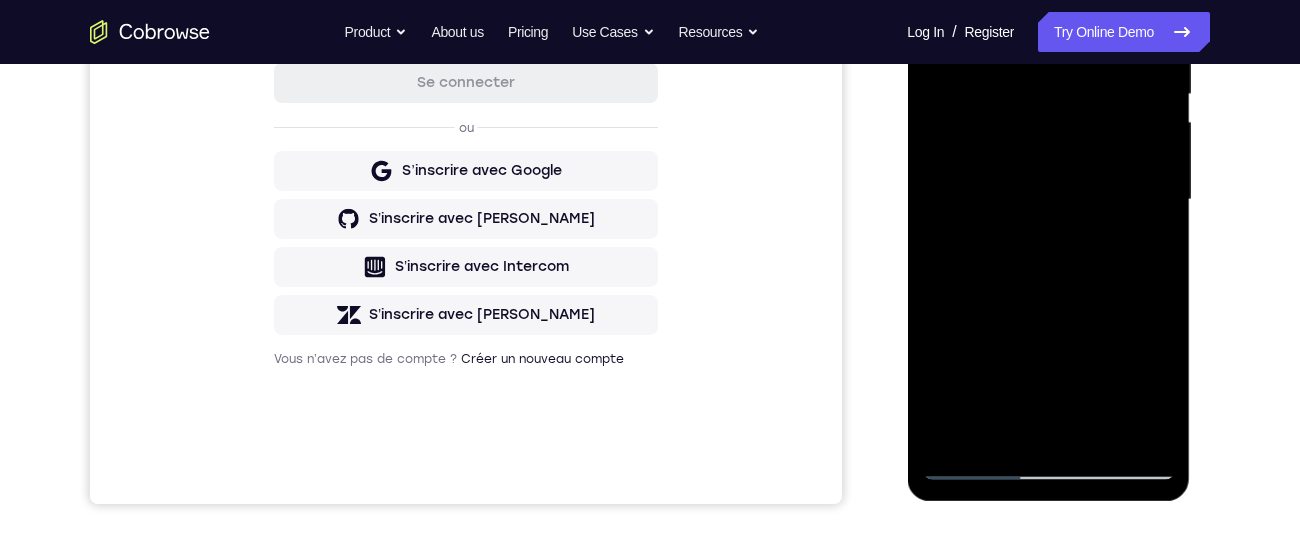 click at bounding box center [1048, 200] 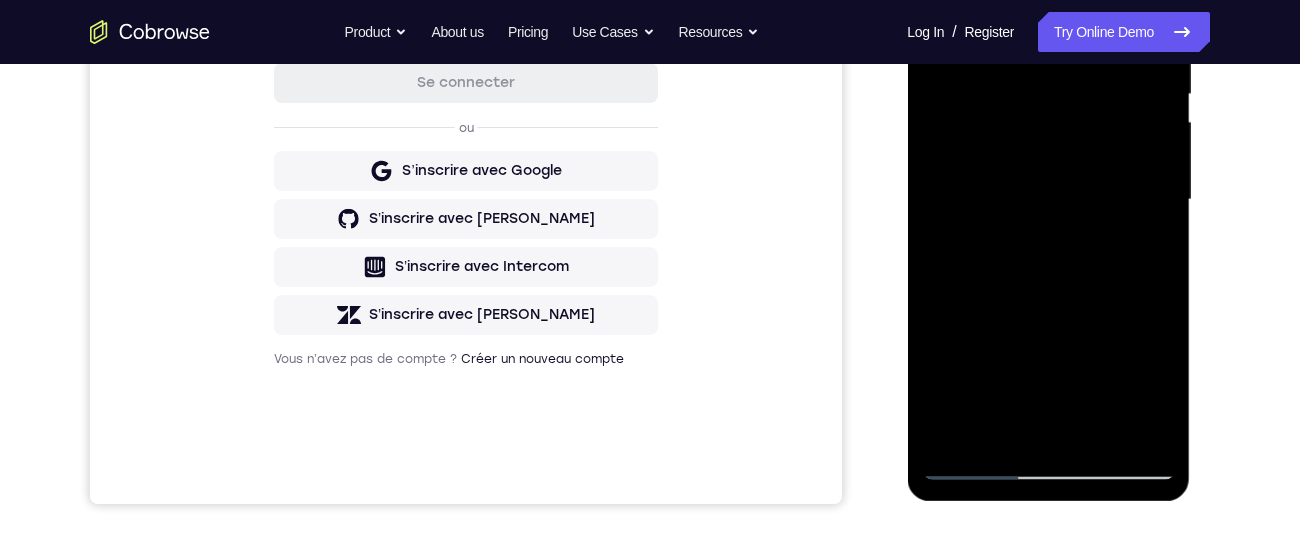 click at bounding box center [1048, 200] 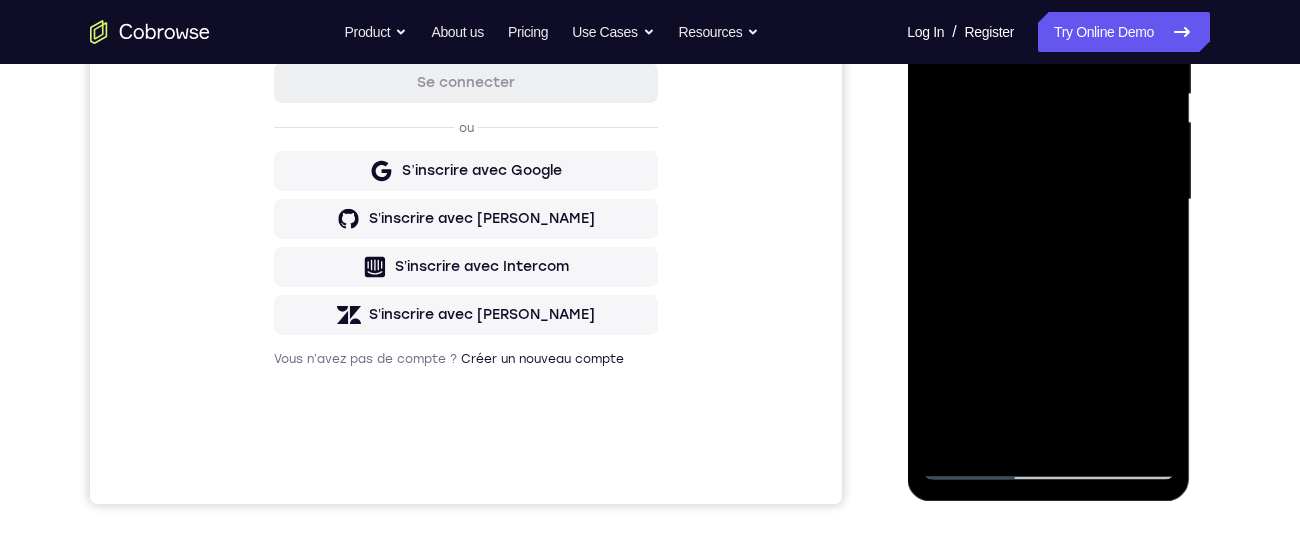 click at bounding box center [1048, 200] 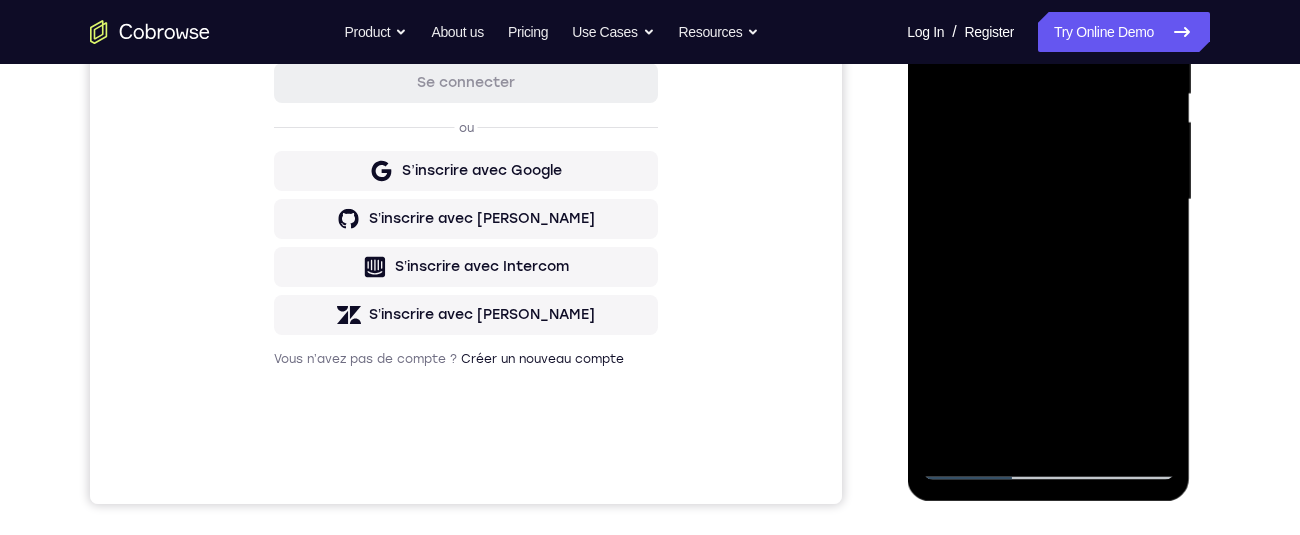 click at bounding box center (1048, 200) 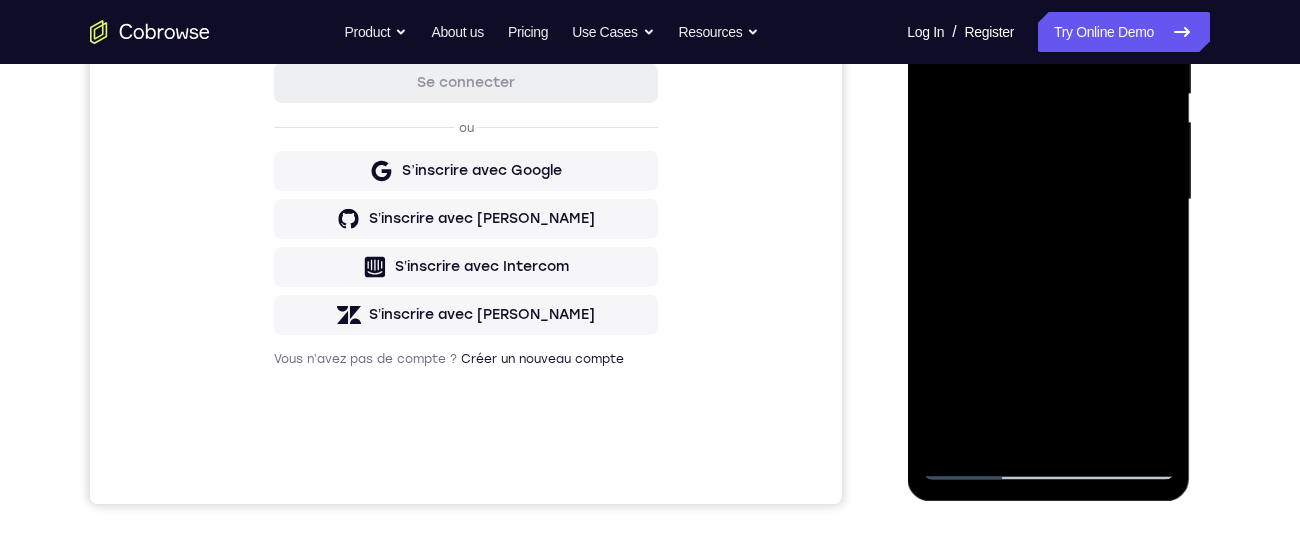 click at bounding box center [1048, 200] 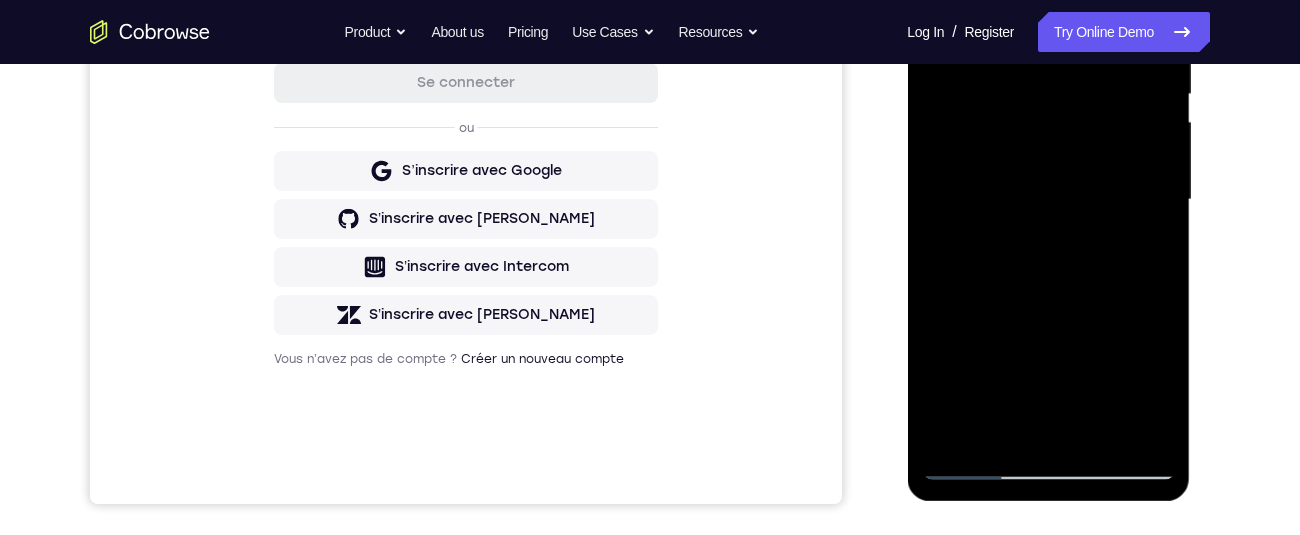 click at bounding box center [1048, 200] 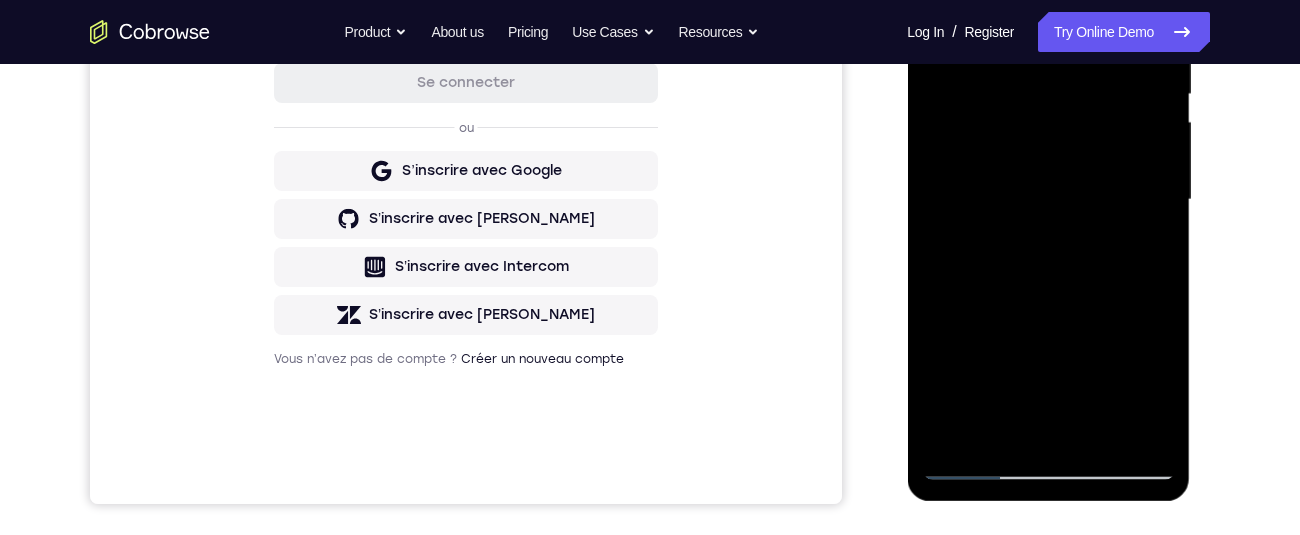 scroll, scrollTop: 553, scrollLeft: 0, axis: vertical 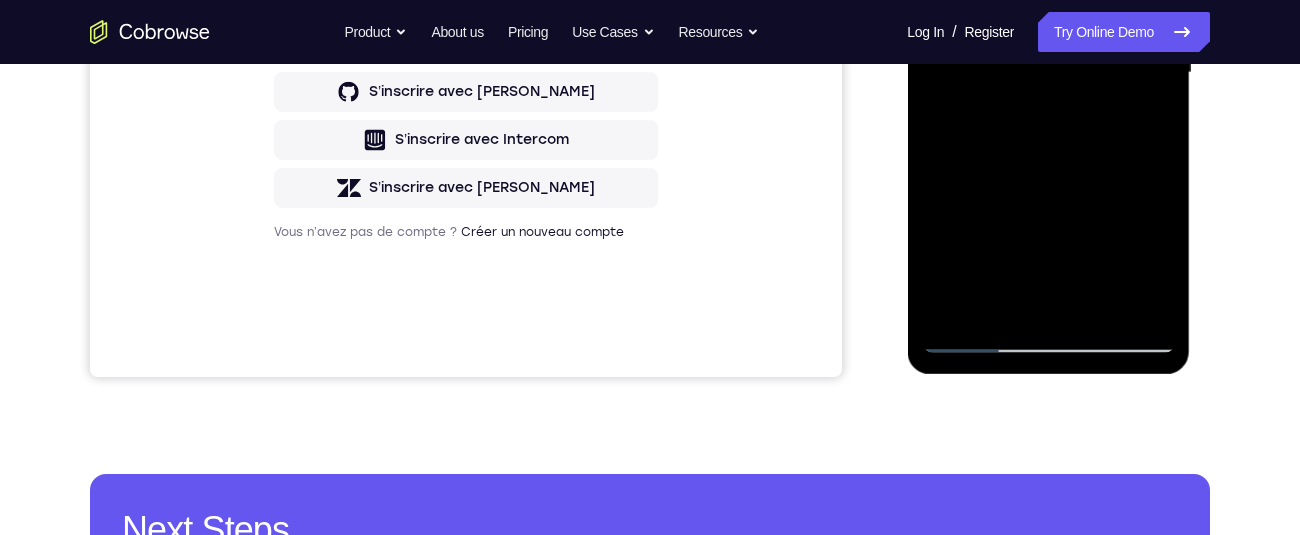 click at bounding box center (1048, 73) 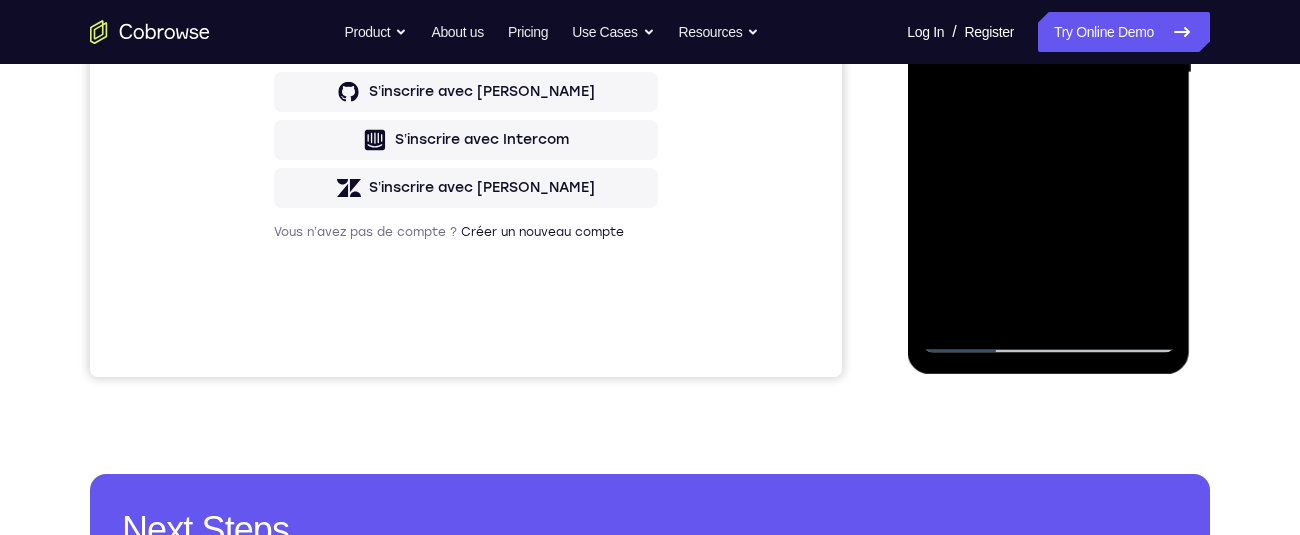 click at bounding box center (1048, 73) 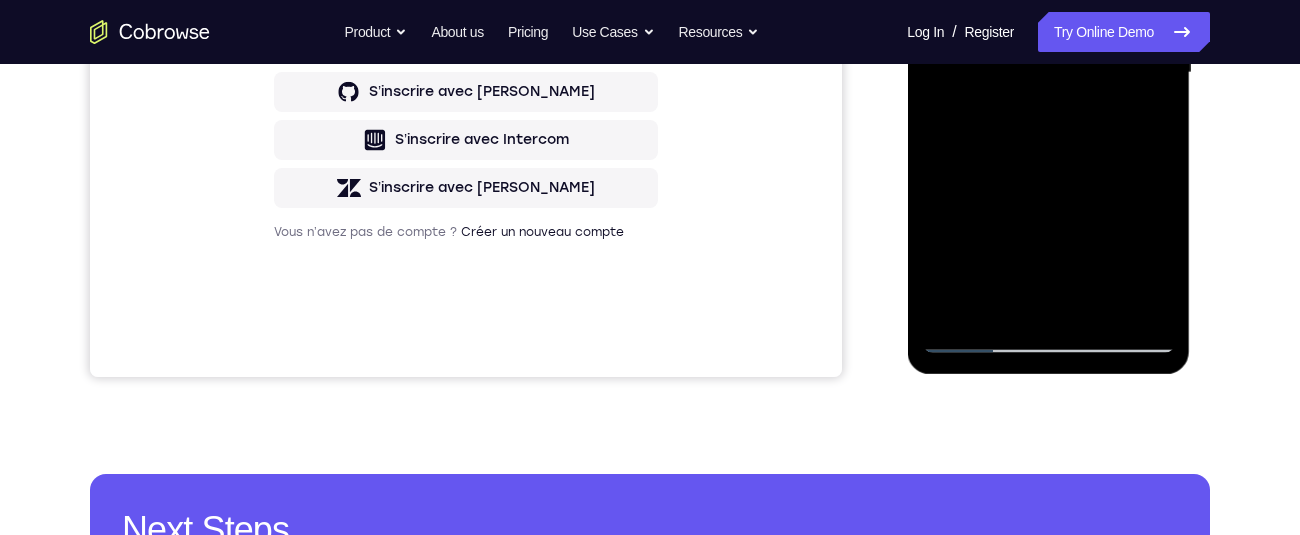 scroll, scrollTop: 404, scrollLeft: 0, axis: vertical 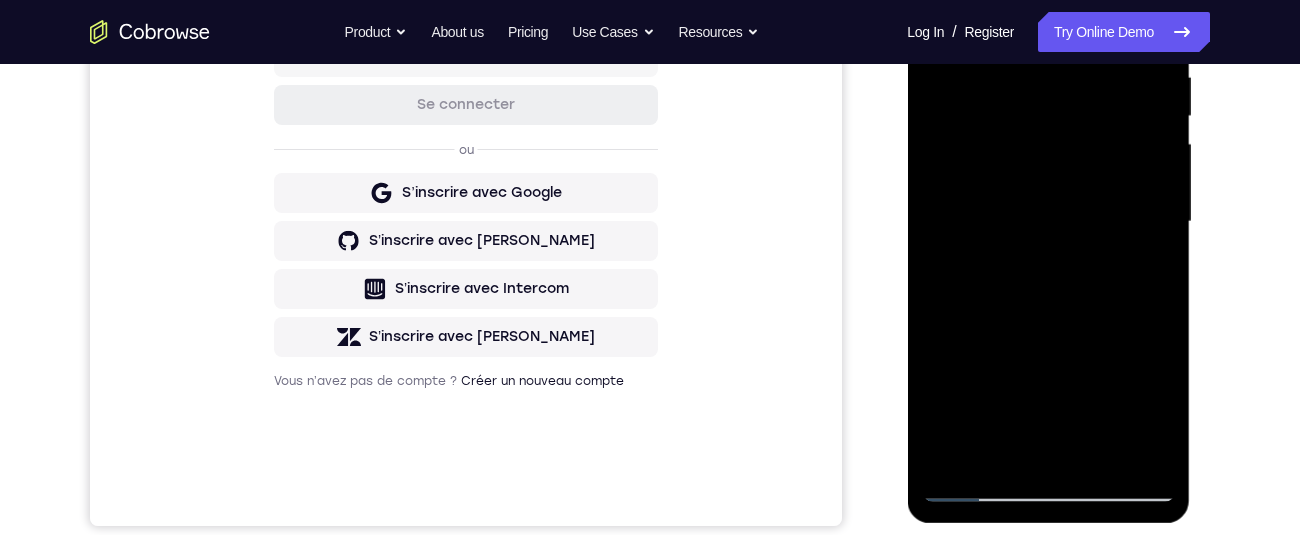 click at bounding box center [1048, 222] 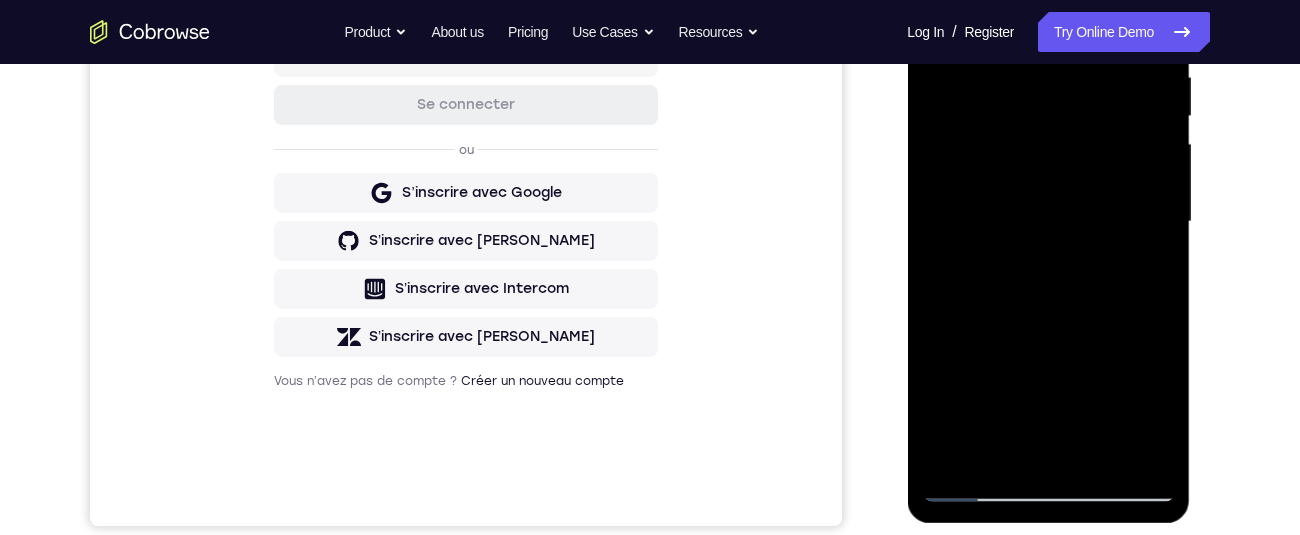 click at bounding box center [1048, 222] 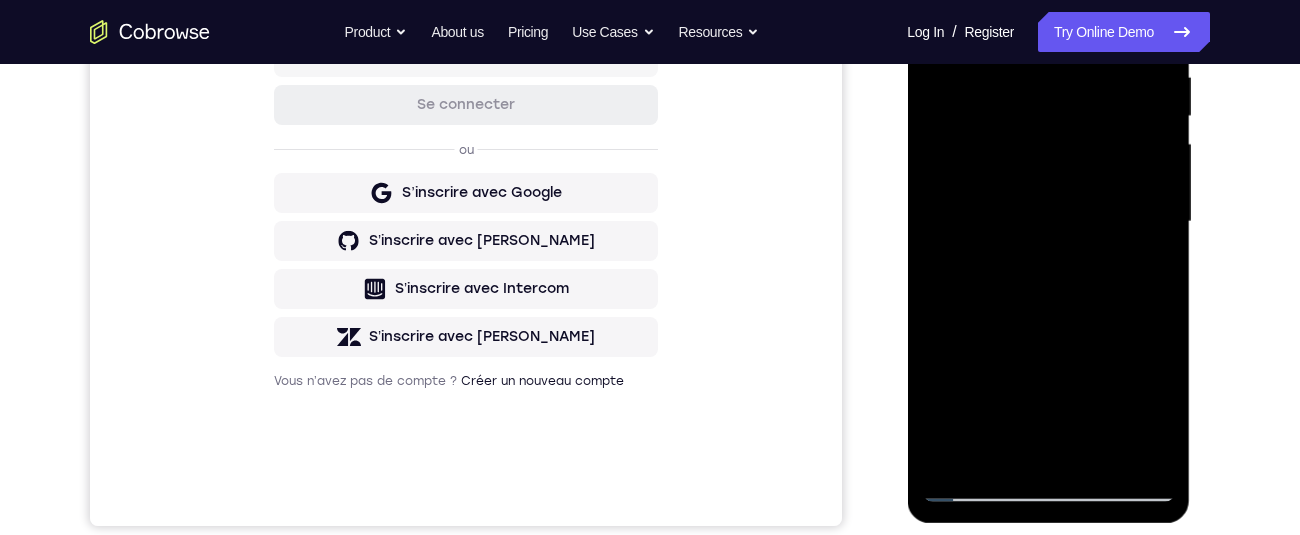 click at bounding box center [1048, 222] 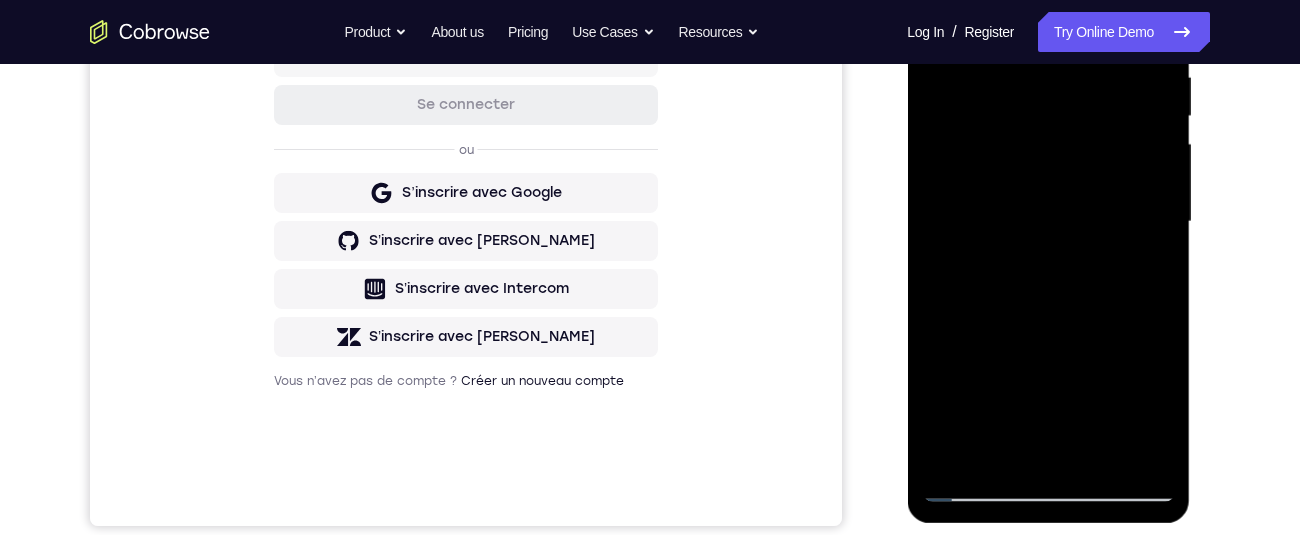 click at bounding box center [1048, 222] 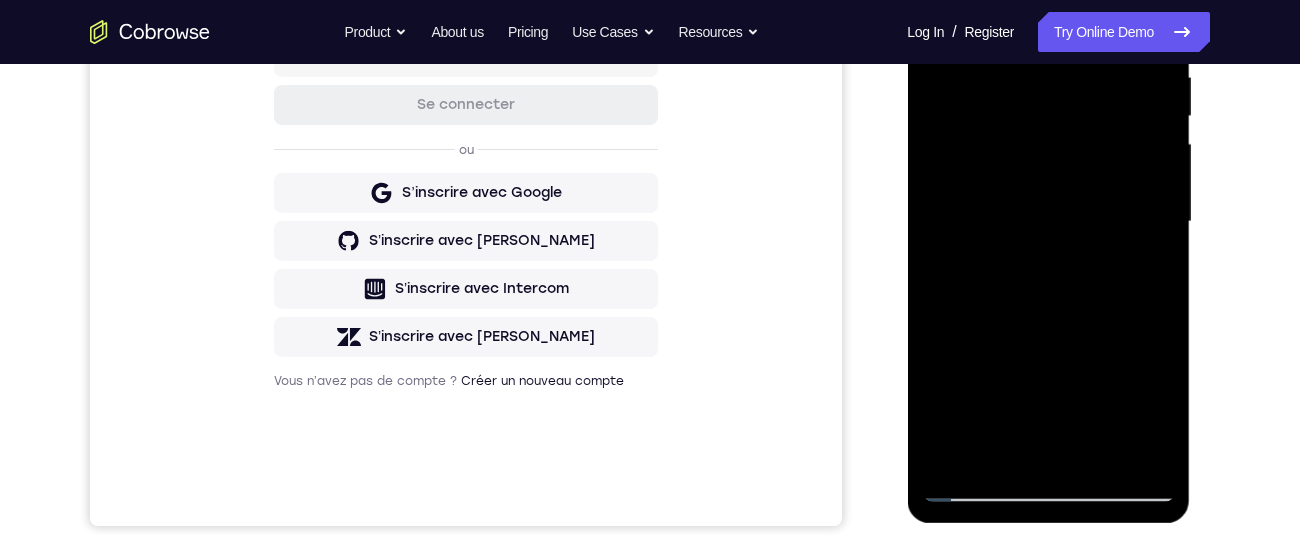 click at bounding box center (1048, 222) 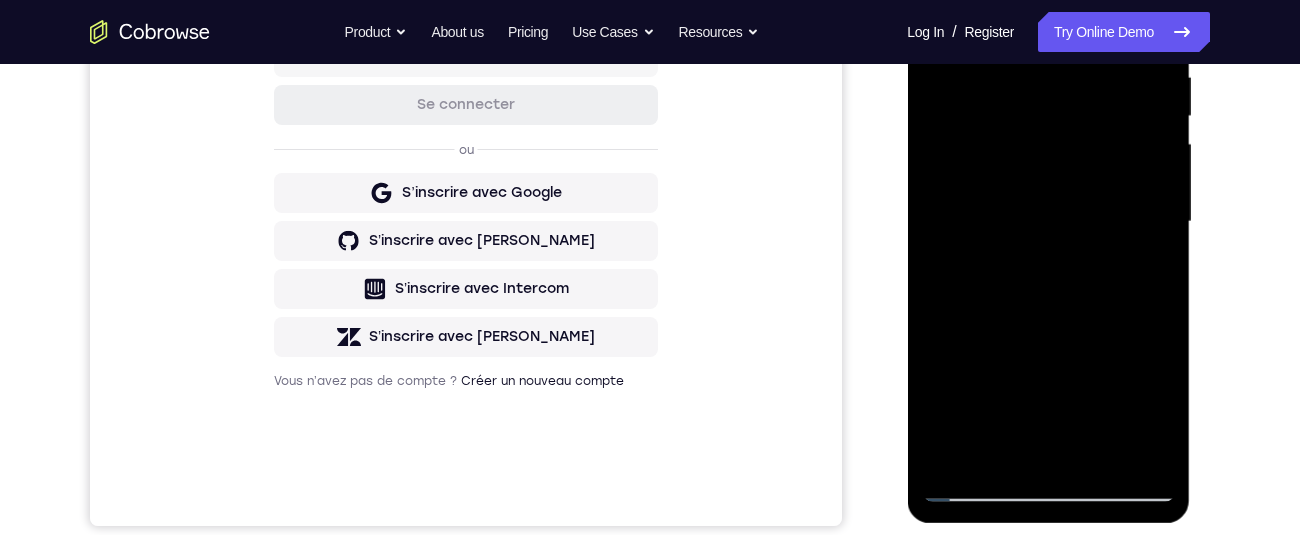 click at bounding box center [1048, 222] 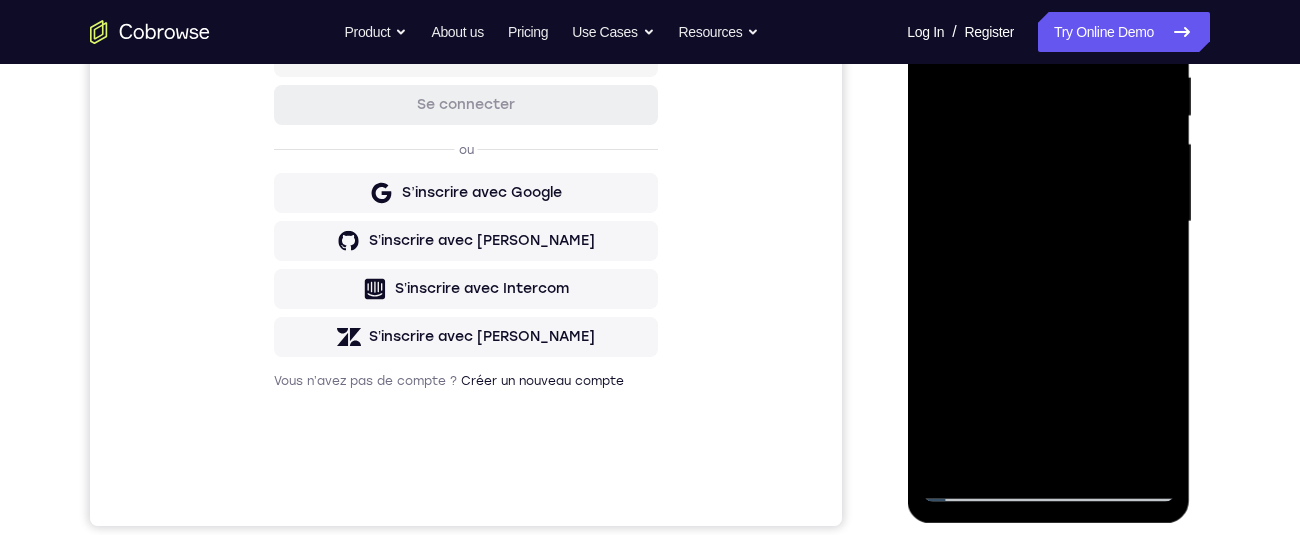 click at bounding box center (1048, 222) 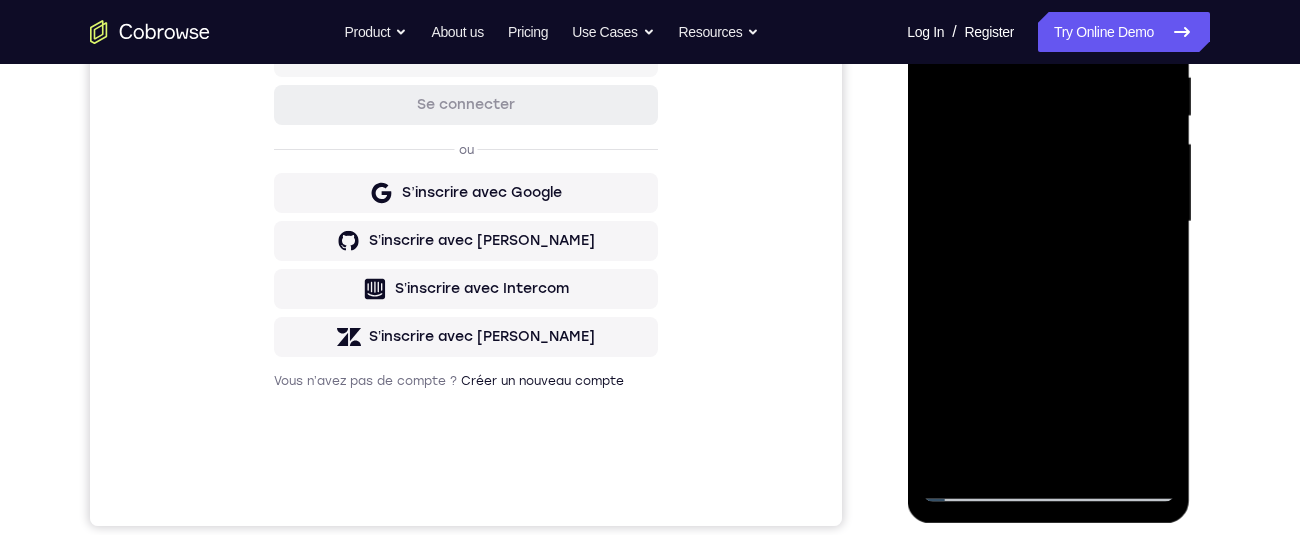 click at bounding box center [1048, 222] 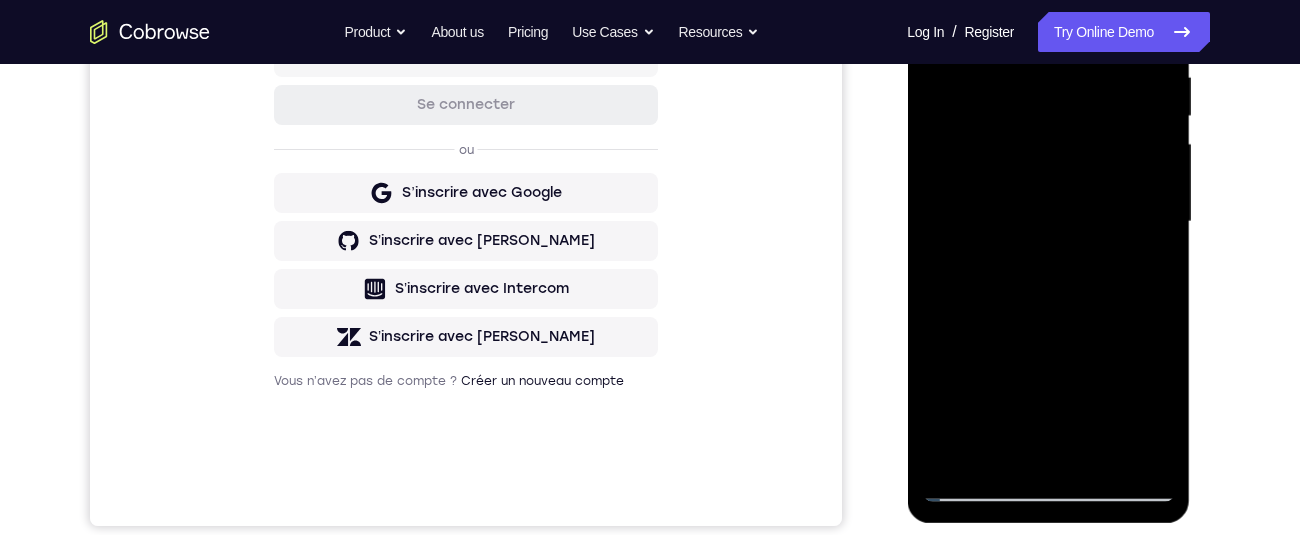 click at bounding box center [1048, 222] 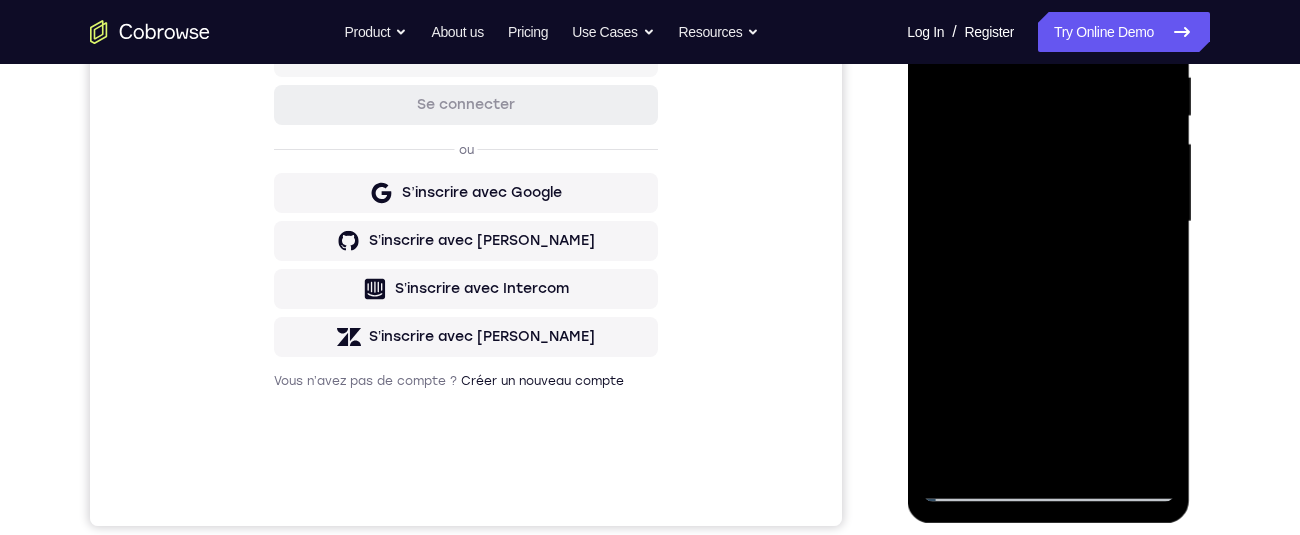 click at bounding box center [1048, 222] 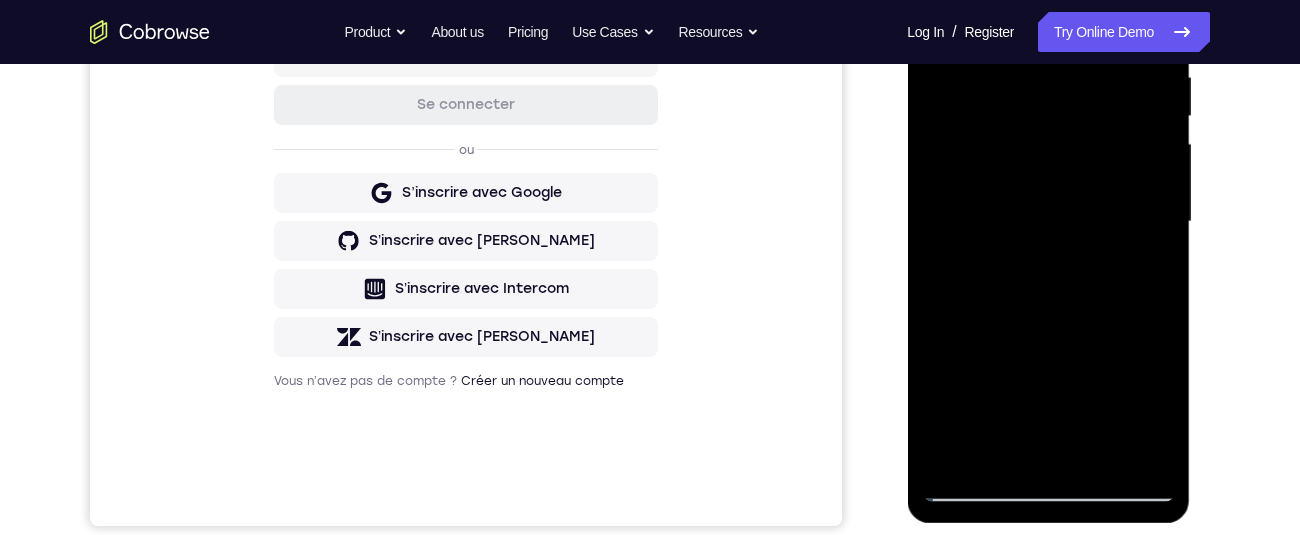 click at bounding box center [1048, 222] 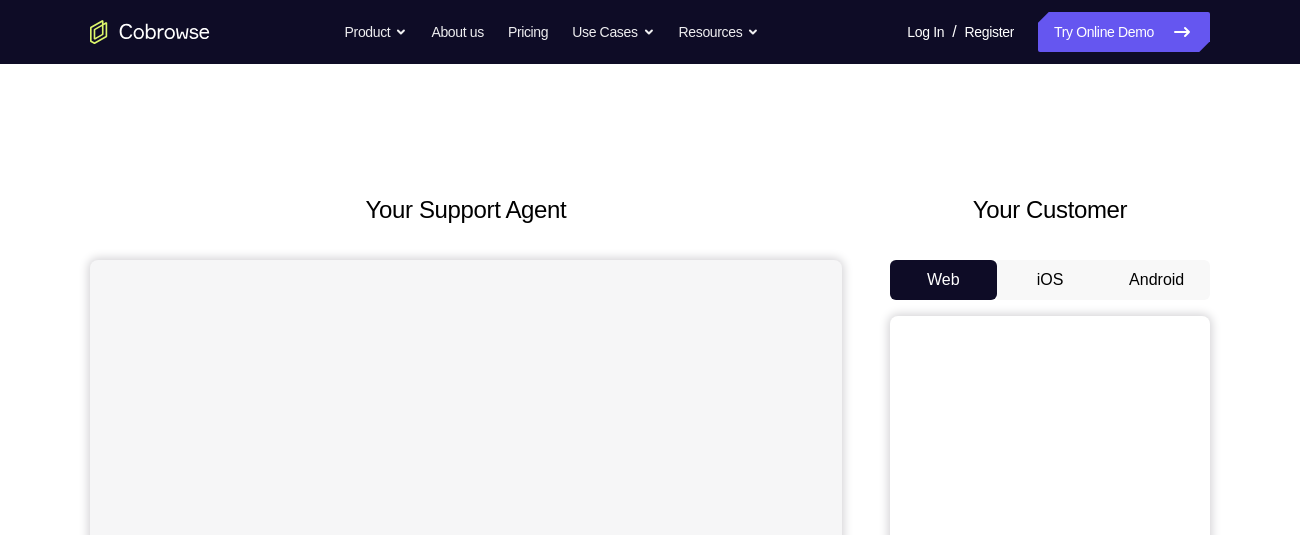 scroll, scrollTop: 0, scrollLeft: 0, axis: both 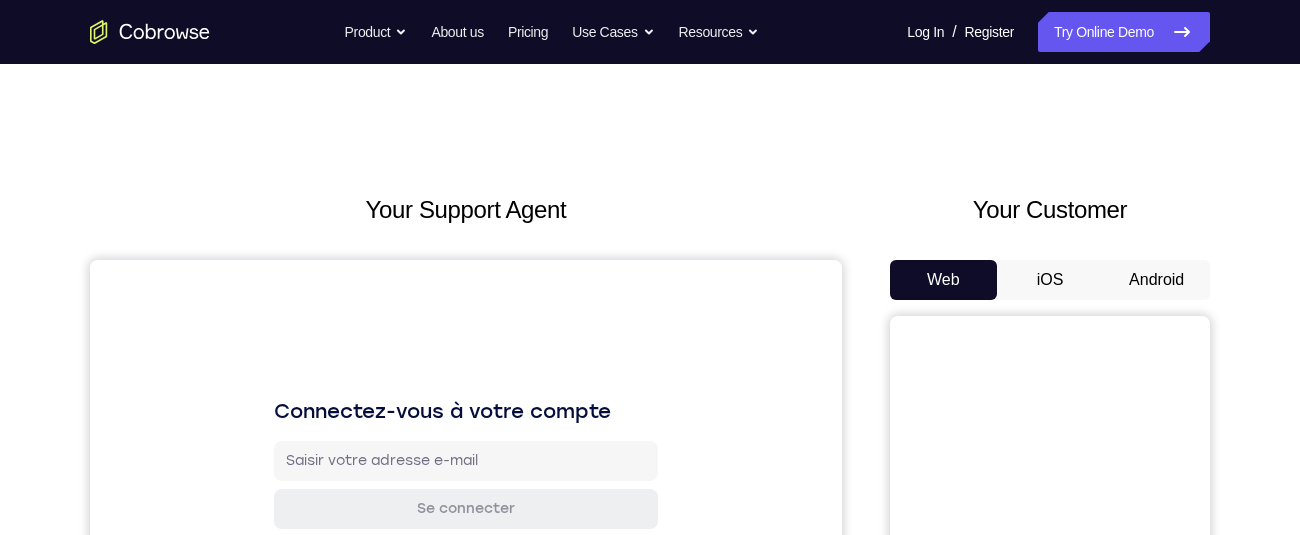 click on "Android" at bounding box center (1156, 280) 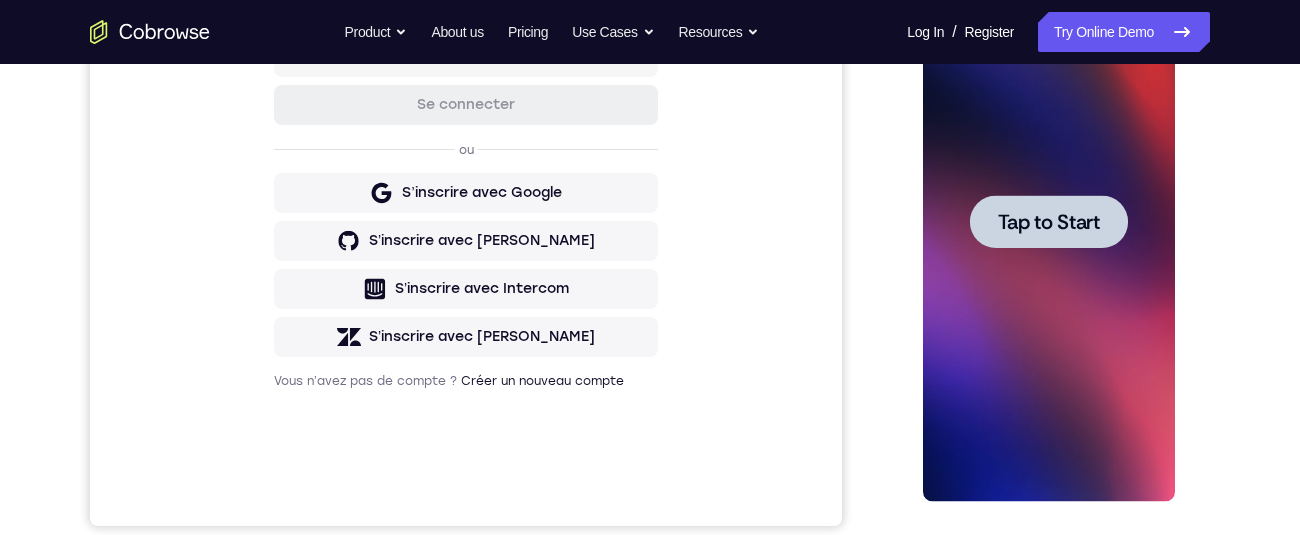 scroll, scrollTop: 0, scrollLeft: 0, axis: both 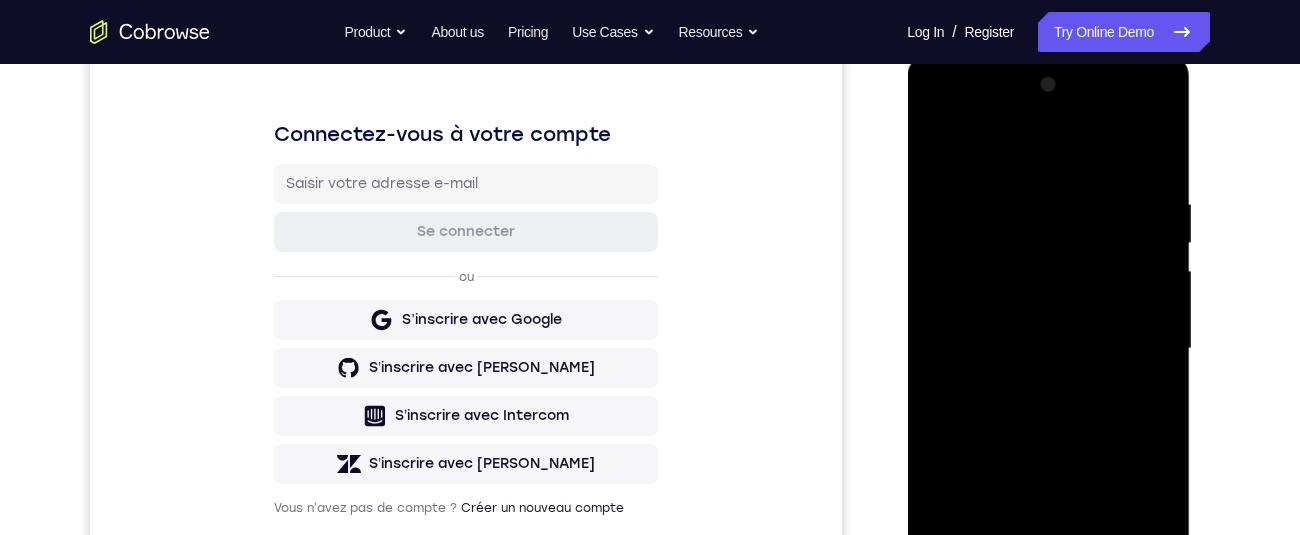 click at bounding box center [1048, 349] 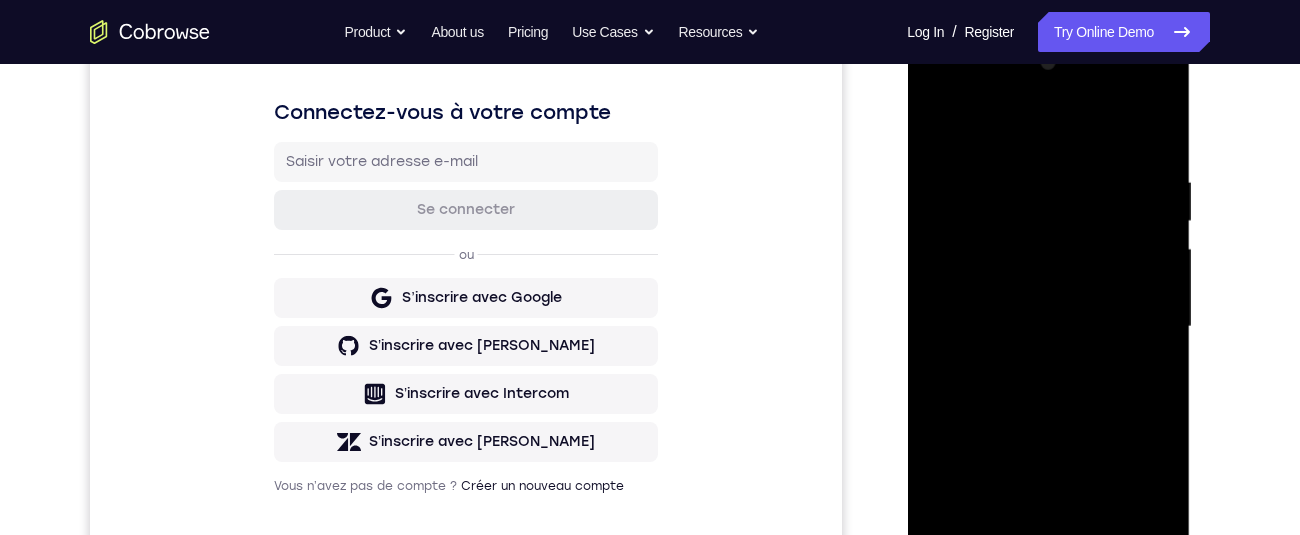 click at bounding box center (1048, 327) 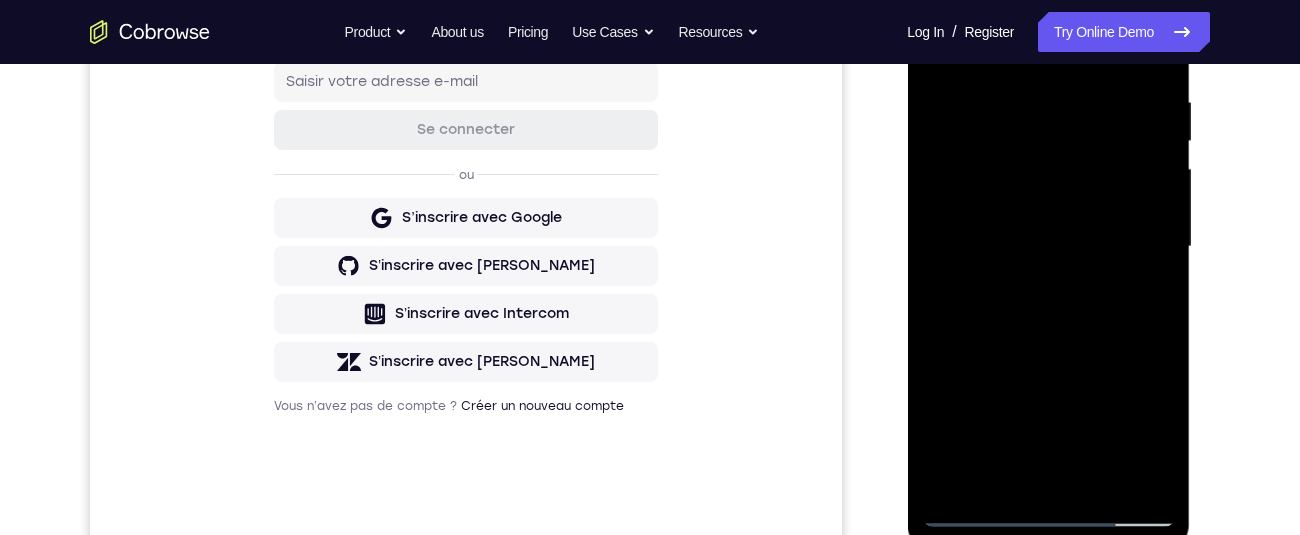 scroll, scrollTop: 321, scrollLeft: 0, axis: vertical 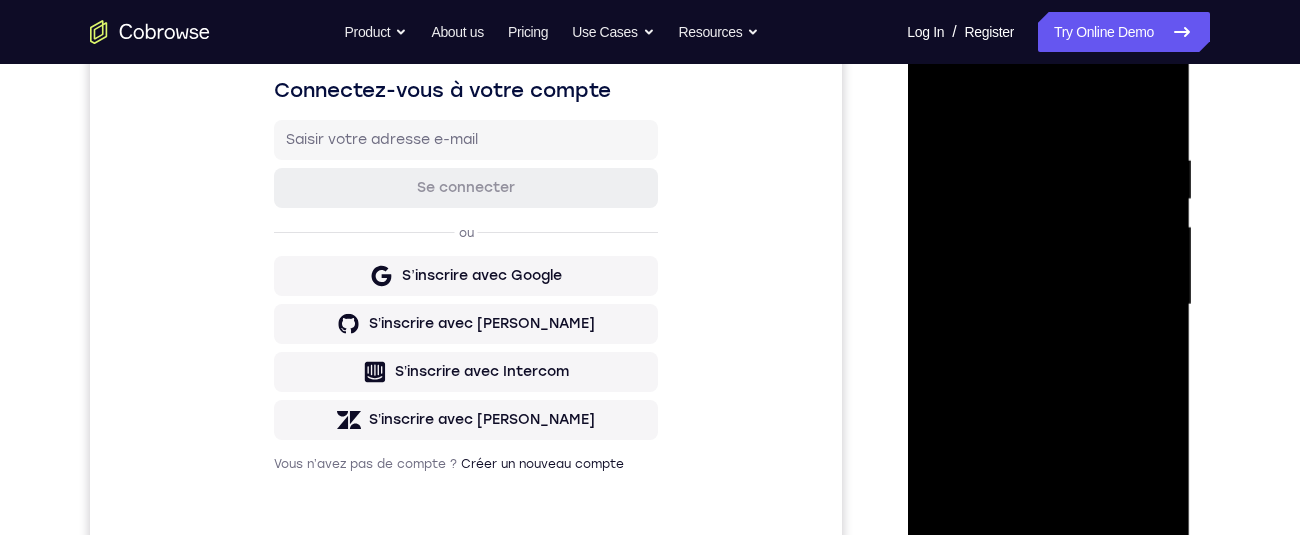click at bounding box center (1048, 305) 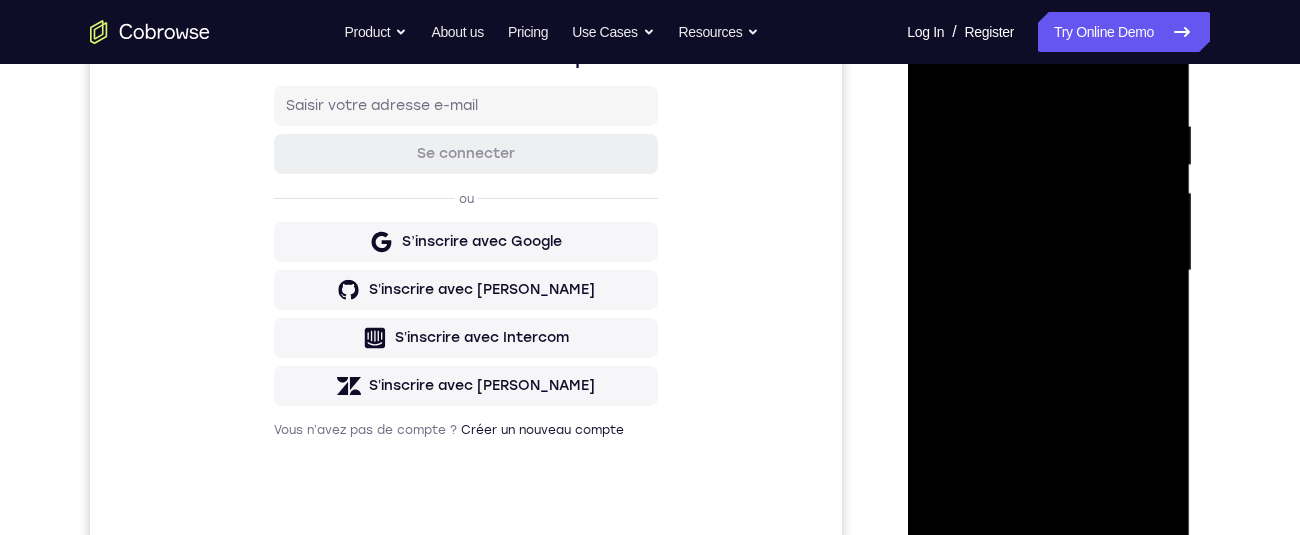 click at bounding box center [1048, 271] 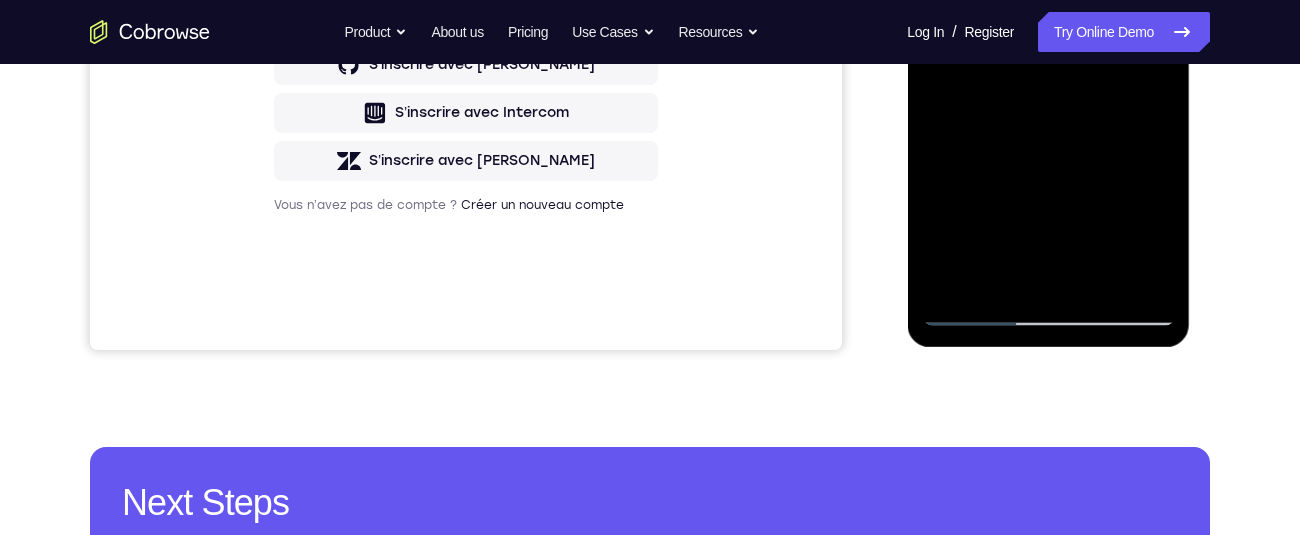 scroll, scrollTop: 578, scrollLeft: 0, axis: vertical 